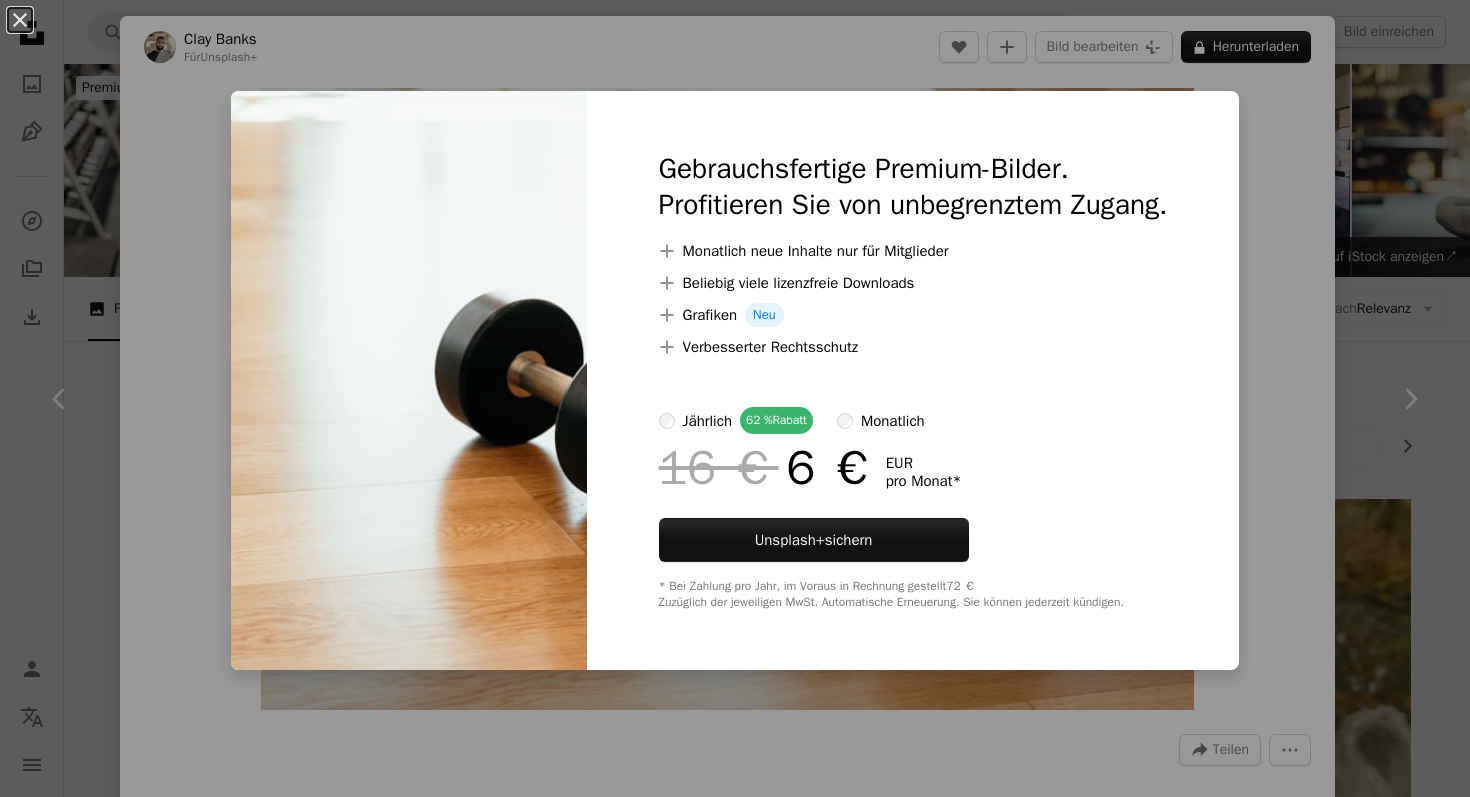 scroll, scrollTop: 19258, scrollLeft: 0, axis: vertical 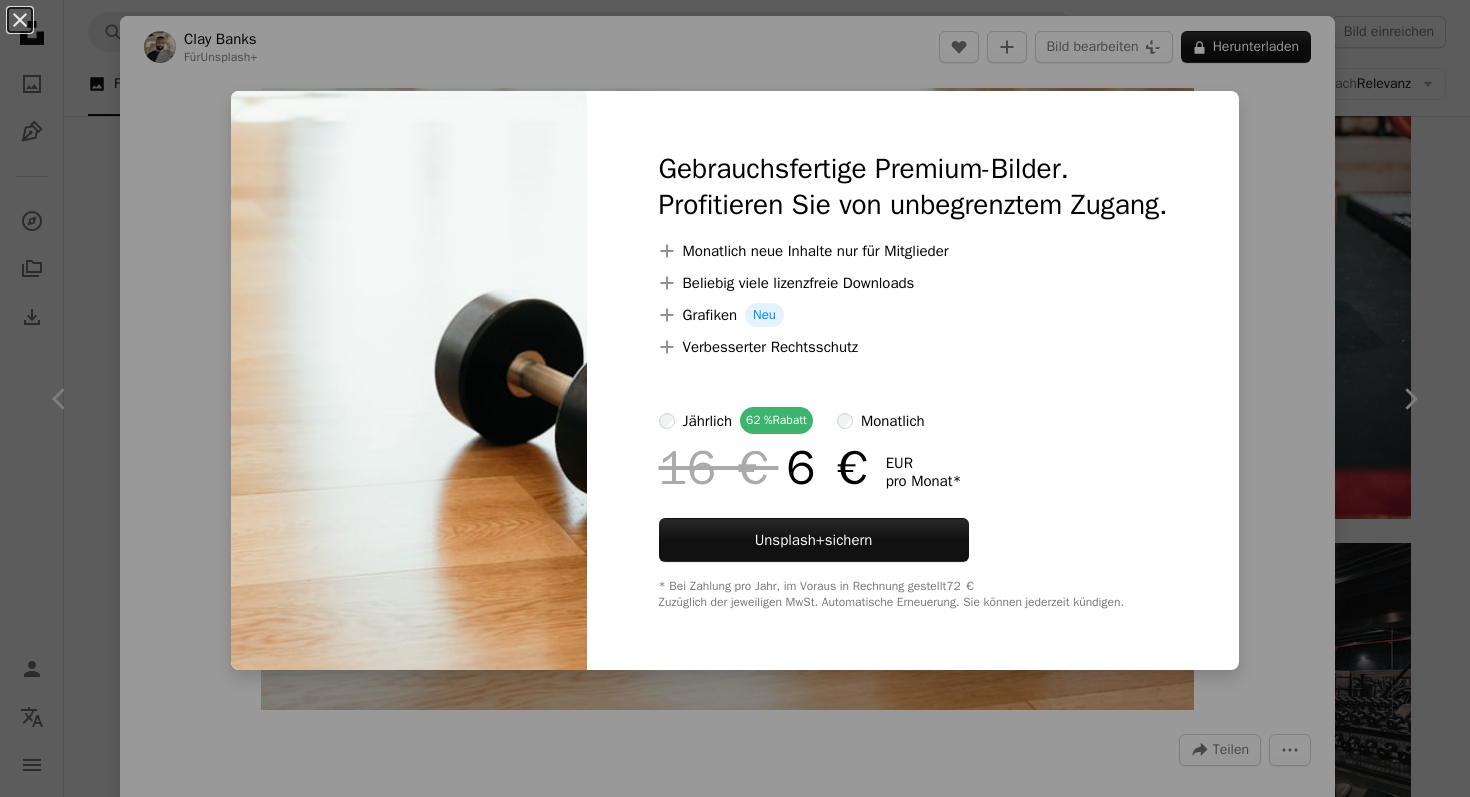click on "An X shape Gebrauchsfertige Premium-Bilder. Profitieren Sie von unbegrenztem Zugang. A plus sign Monatlich neue Inhalte nur für Mitglieder A plus sign Beliebig viele lizenzfreie Downloads A plus sign Grafiken  Neu A plus sign Verbesserter Rechtsschutz jährlich 62 %  Rabatt monatlich 16 €   6 € EUR pro Monat * Unsplash+  sichern * Bei Zahlung pro Jahr, im Voraus in Rechnung gestellt  72 € Zuzüglich der jeweiligen MwSt. Automatische Erneuerung. Sie können jederzeit kündigen." at bounding box center [735, 398] 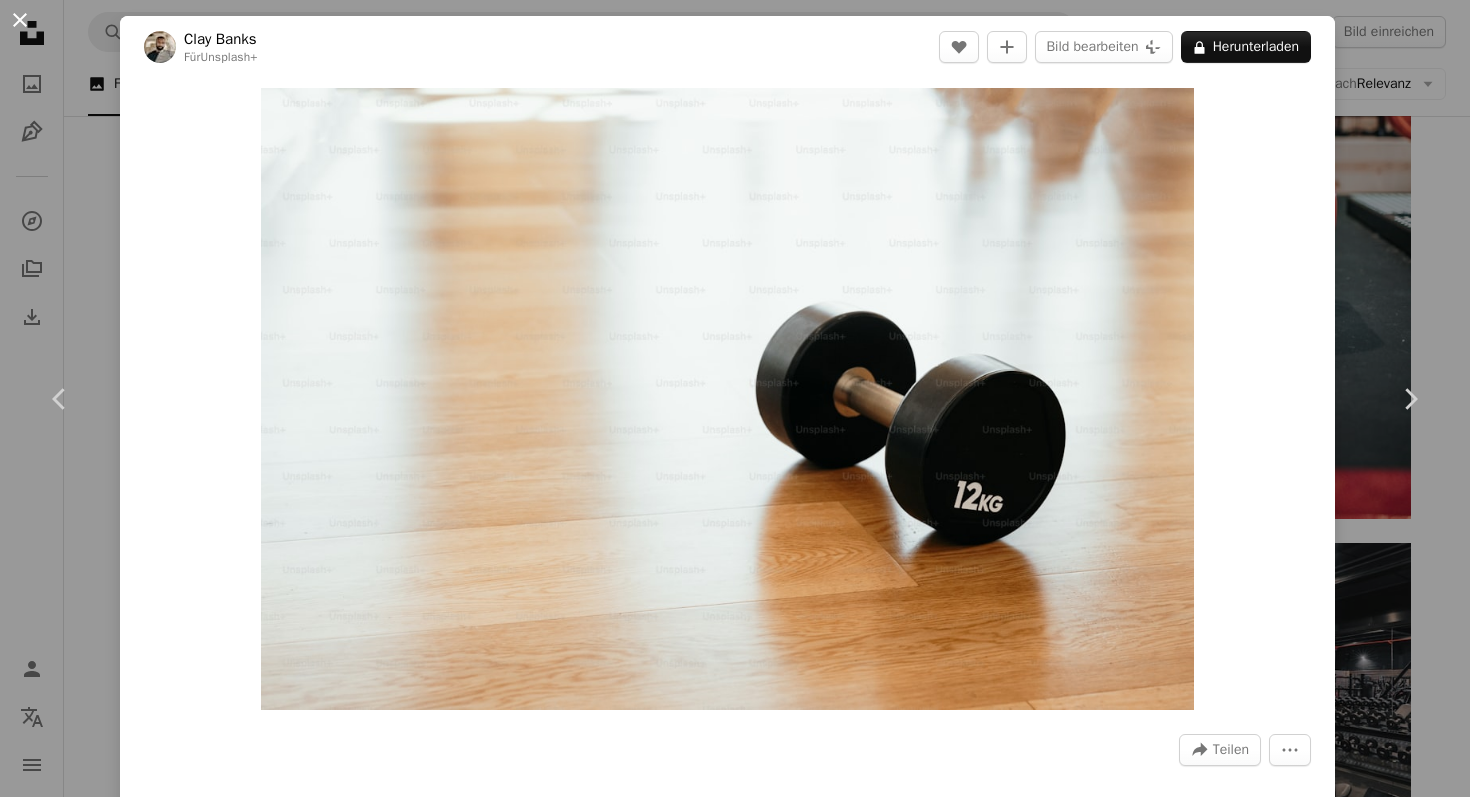 click on "An X shape" at bounding box center (20, 20) 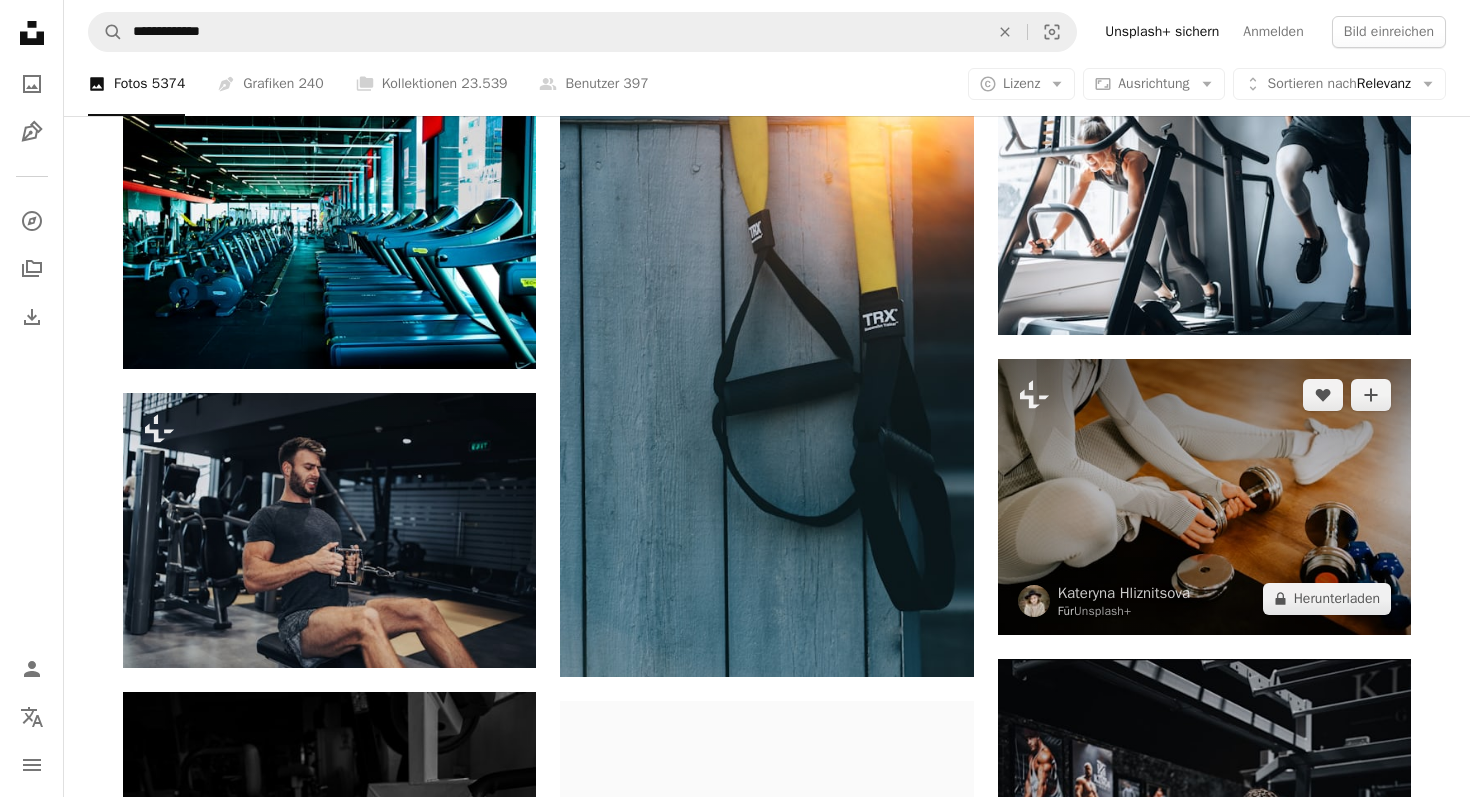 scroll, scrollTop: 21258, scrollLeft: 0, axis: vertical 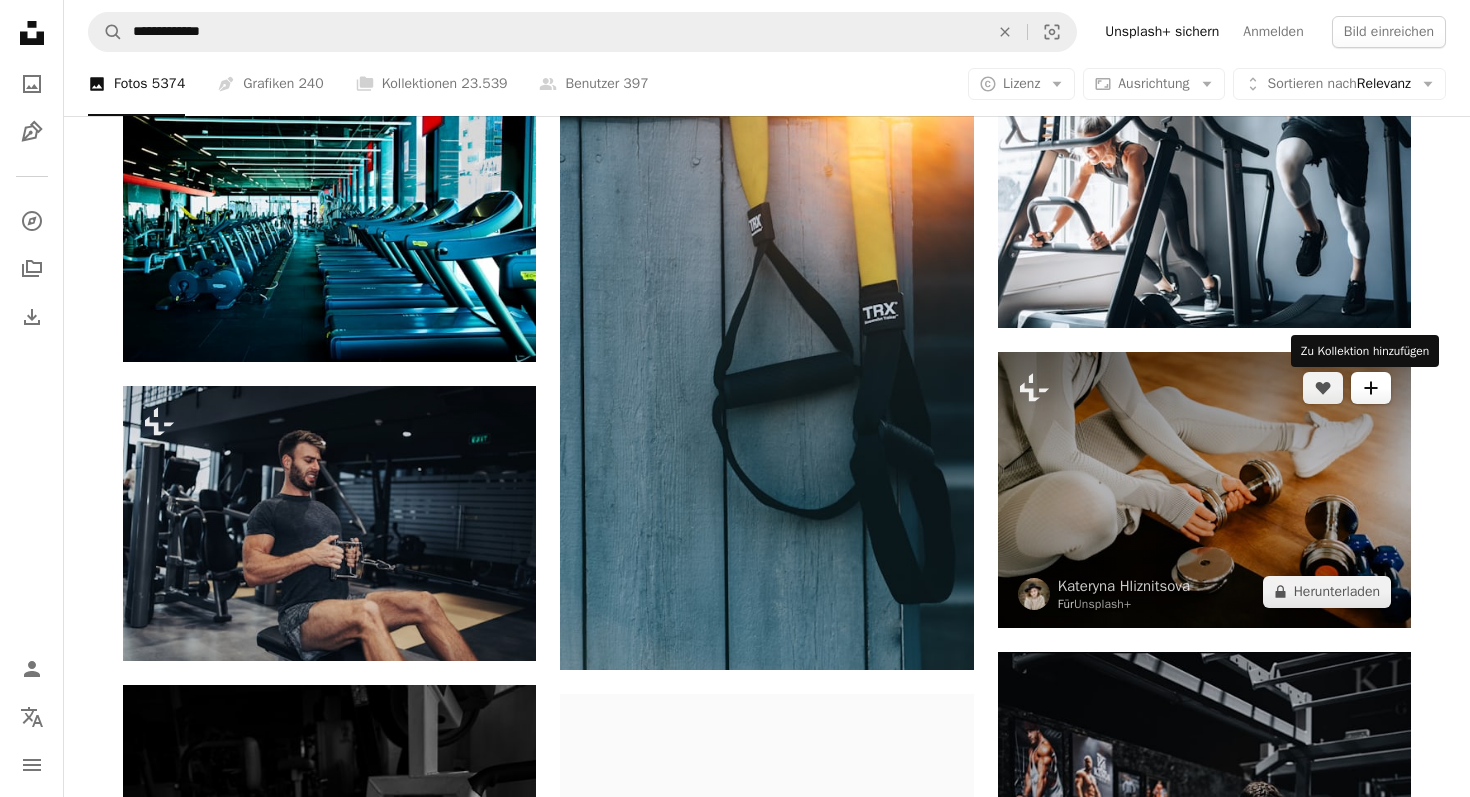click on "A plus sign" 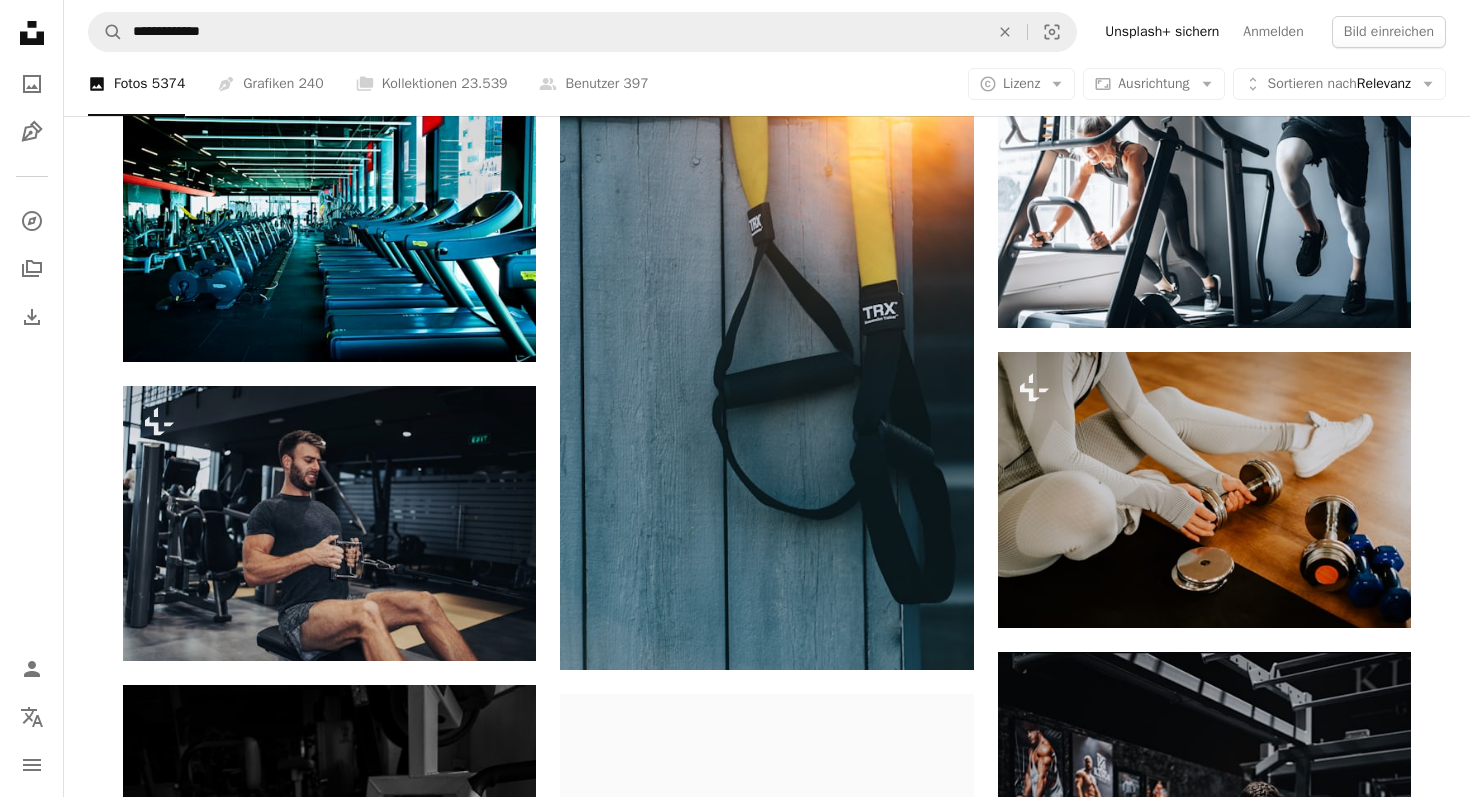 type on "**********" 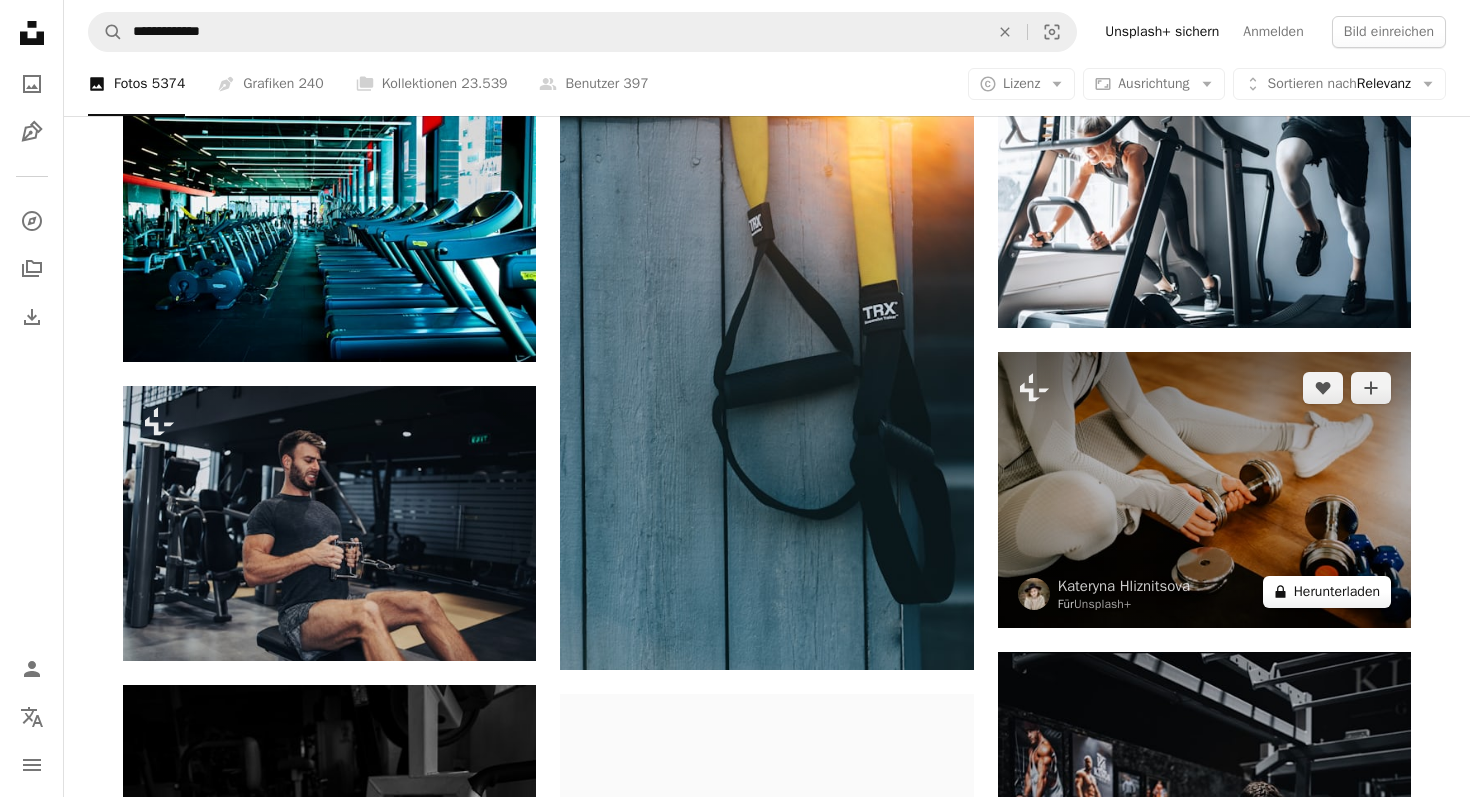 click on "A lock   Herunterladen" at bounding box center (1327, 592) 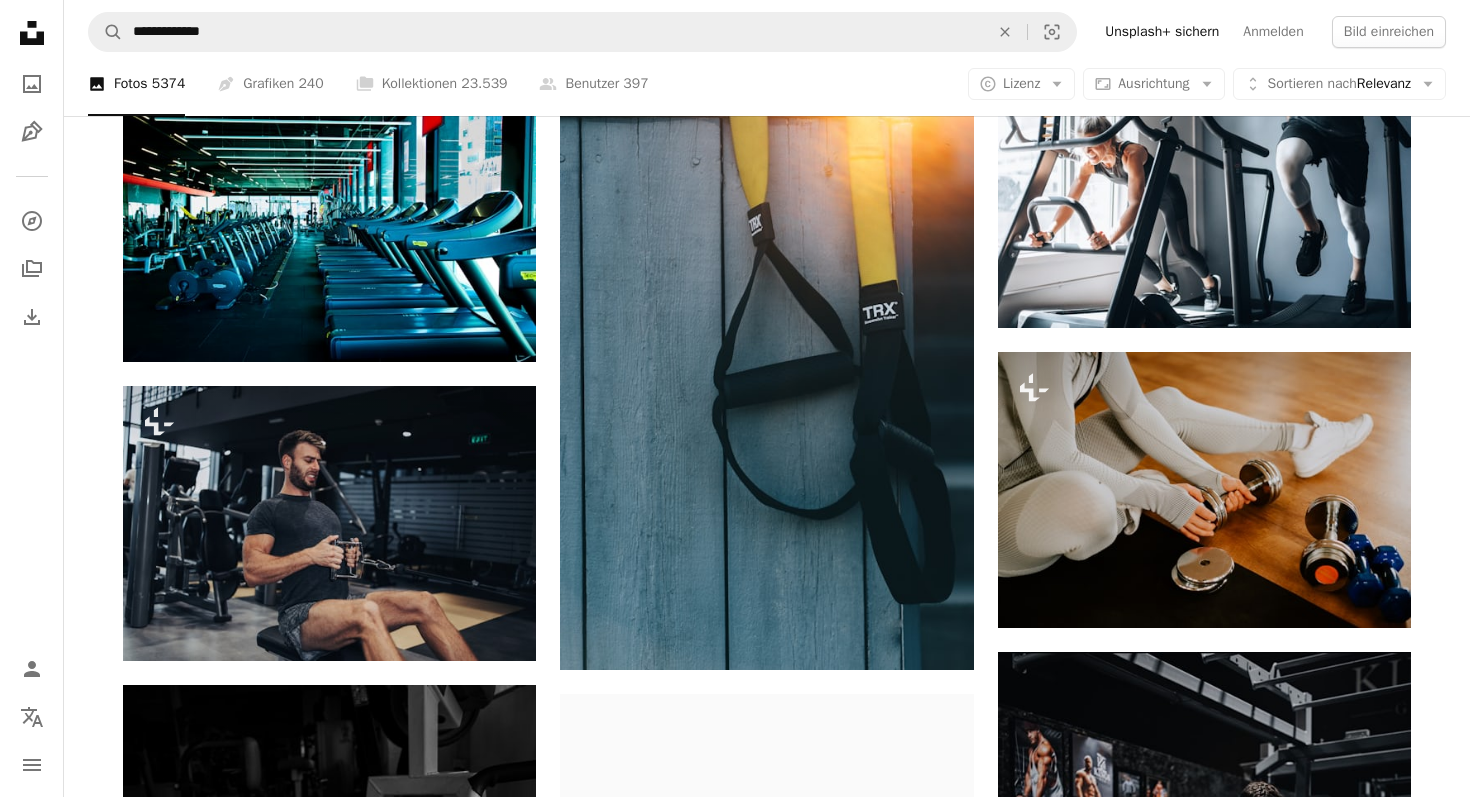 click on "An X shape Gebrauchsfertige Premium-Bilder. Profitieren Sie von unbegrenztem Zugang. A plus sign Monatlich neue Inhalte nur für Mitglieder A plus sign Beliebig viele lizenzfreie Downloads A plus sign Grafiken  Neu A plus sign Verbesserter Rechtsschutz jährlich 62 %  Rabatt monatlich 16 €   6 € EUR pro Monat * Unsplash+  sichern * Bei Zahlung pro Jahr, im Voraus in Rechnung gestellt  72 € Zuzüglich der jeweiligen MwSt. Automatische Erneuerung. Sie können jederzeit kündigen." at bounding box center [735, 5312] 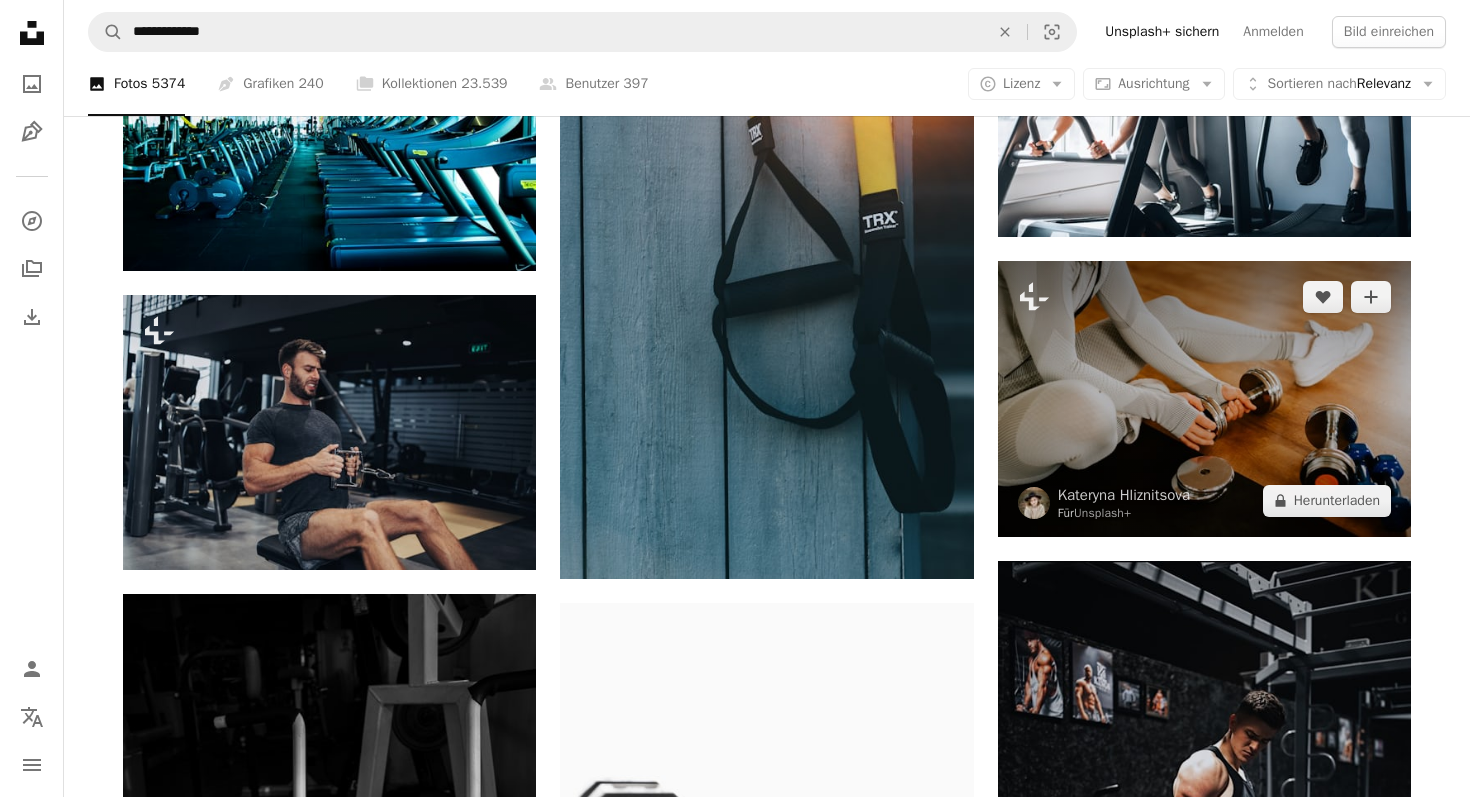 scroll, scrollTop: 21362, scrollLeft: 0, axis: vertical 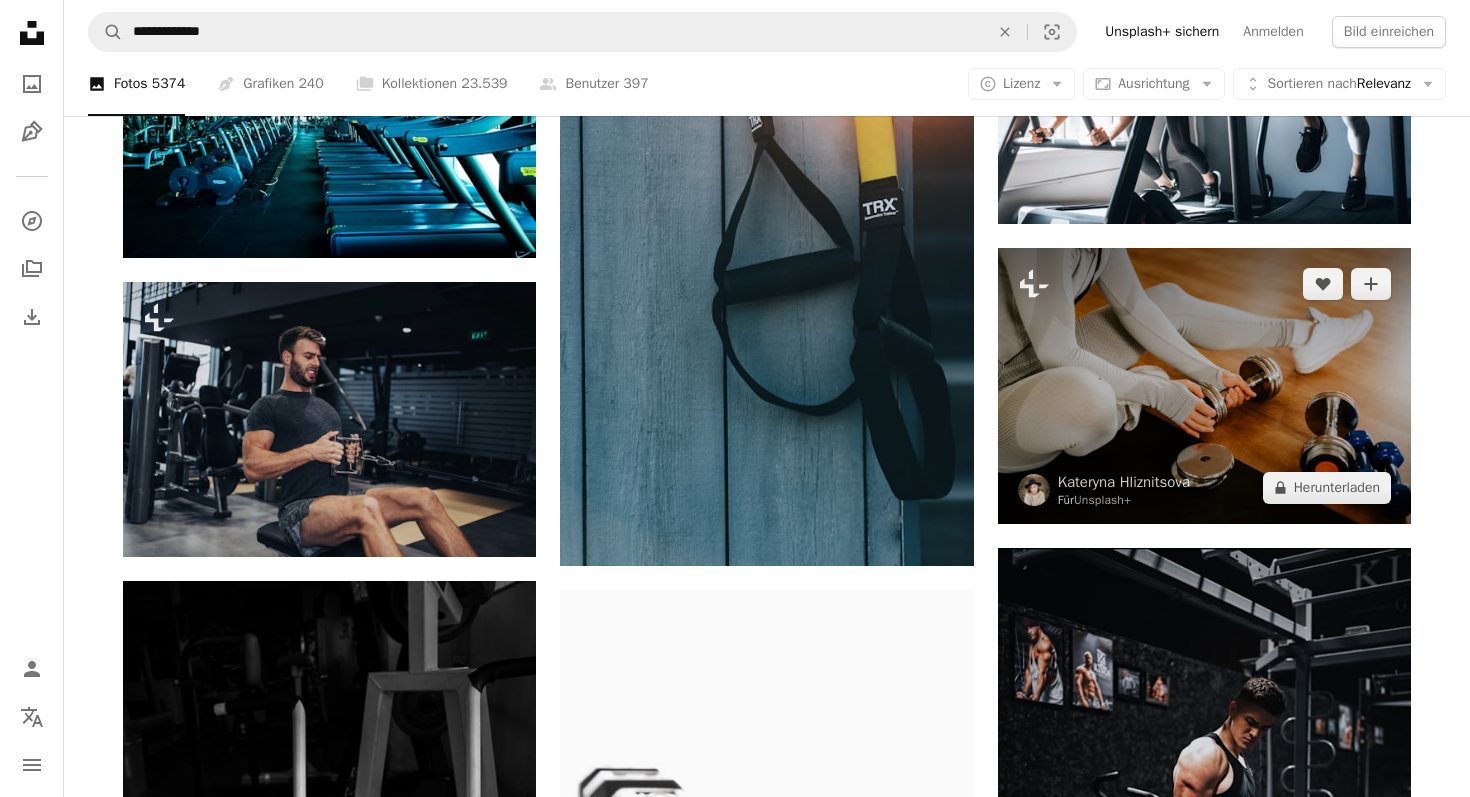 click at bounding box center (1204, 386) 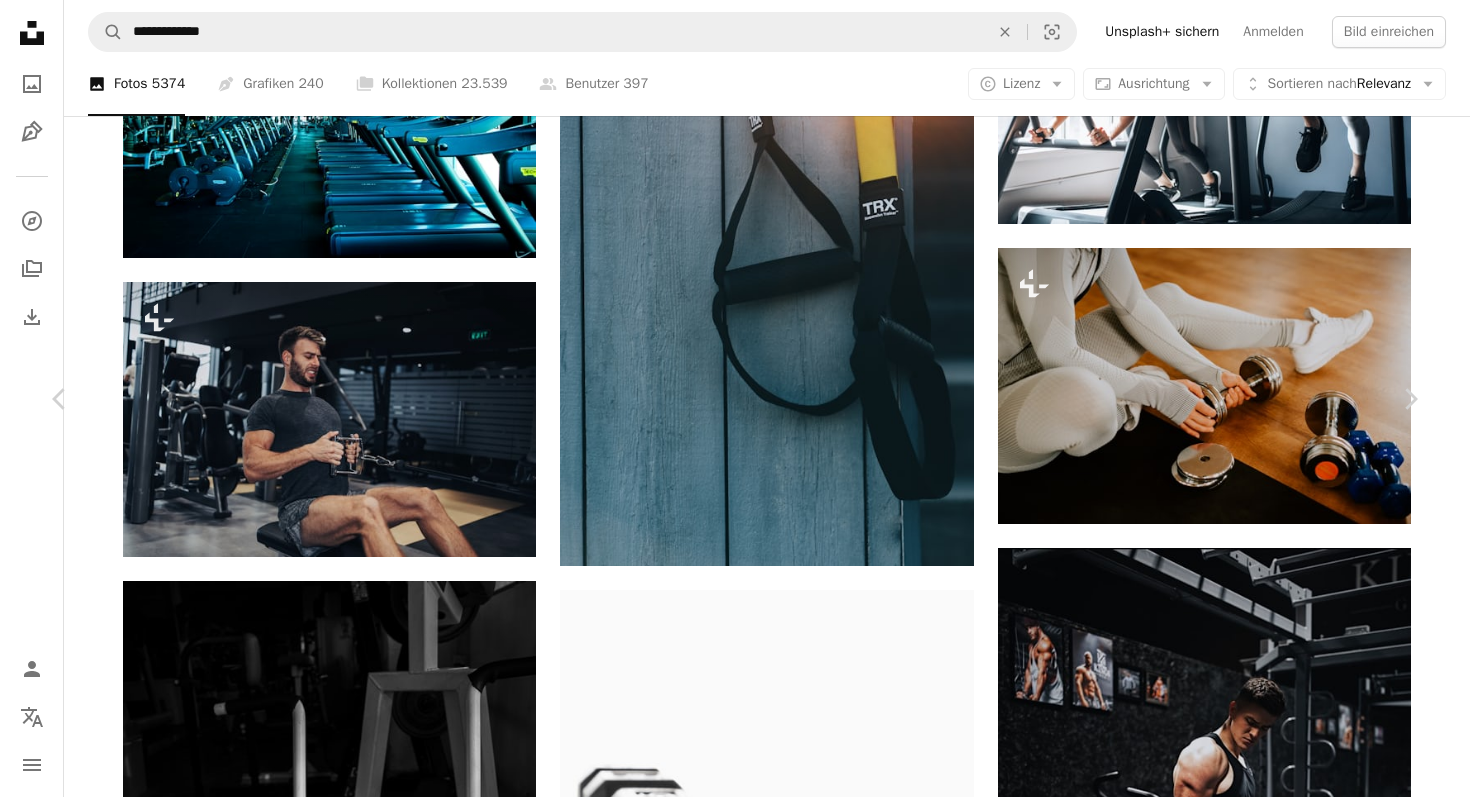 click on "[FIRST] [LAST] Für Unsplash+ A heart A plus sign Bild bearbeiten Plus sign for Unsplash+ A lock Herunterladen Zoom in A forward-right arrow Teilen More Actions Calendar outlined Veröffentlicht am 26. Oktober 2022 Safety Lizenziert unter der Unsplash+ Lizenz Fitnessstudio Sport Fitness Sport Ausbildung Übung Gesunder Lebensstil abarbeitend Streckung strecken Gewichtheben übend Bohrer Herausfinden aufwärmend Fit werden Fitnessraum Fit werden Kostenlose Bilder Aus dieser Serie Chevron right Plus sign for Unsplash+ Plus sign for Unsplash+ Plus sign for Unsplash+ Plus sign for Unsplash+ Plus sign for Unsplash+ Plus sign for Unsplash+ Plus sign for Unsplash+ Plus sign for Unsplash+ Plus sign for Unsplash+ Plus sign for Unsplash+ Plus sign for Unsplash+ Ähnliche Bilder Plus sign for Unsplash+ A heart A plus sign Für Unsplash+ A lock Herunterladen Plus sign for Unsplash+ A heart A plus sign Für Unsplash+ A lock Herunterladen A heart" at bounding box center [735, 5208] 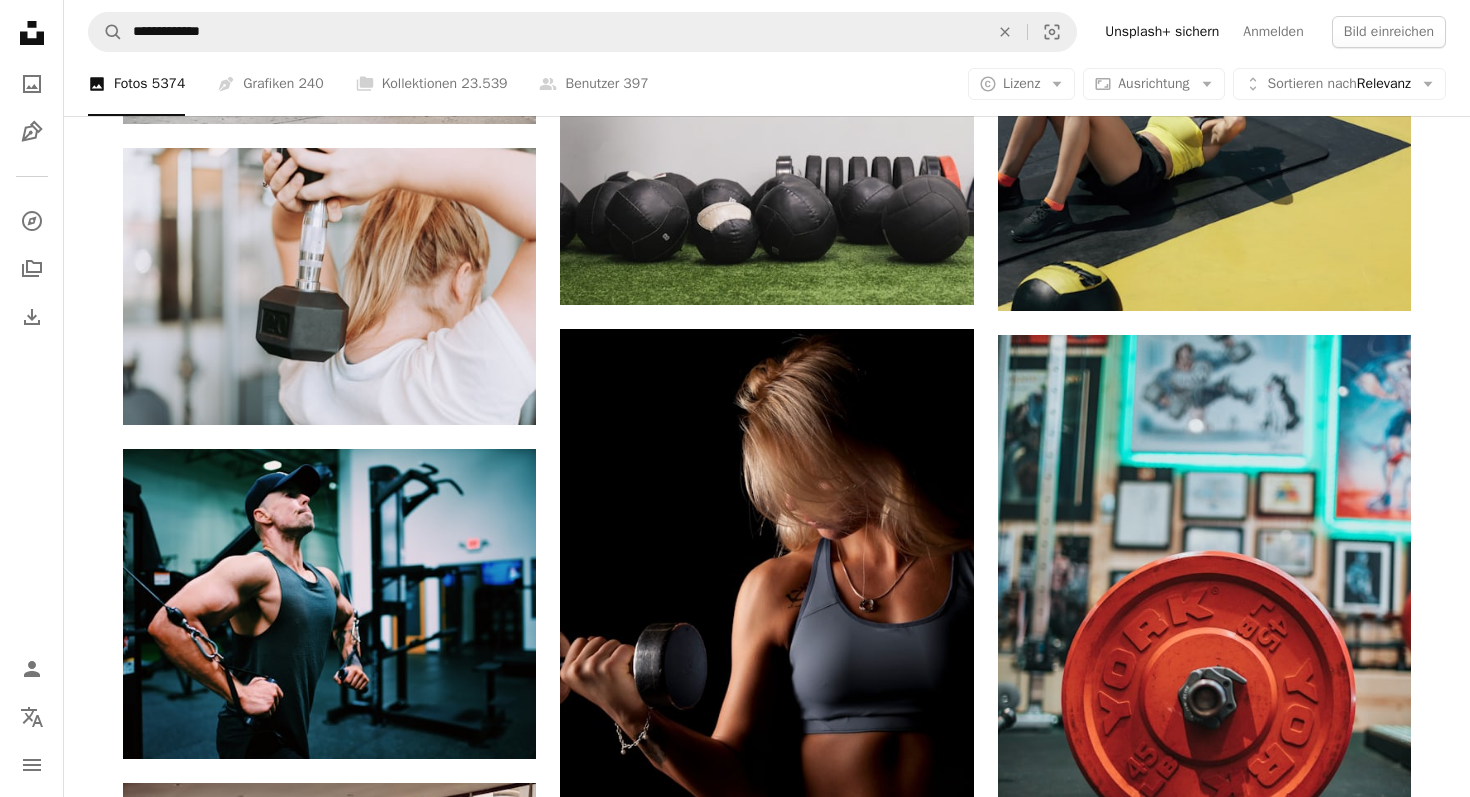 scroll, scrollTop: 37713, scrollLeft: 0, axis: vertical 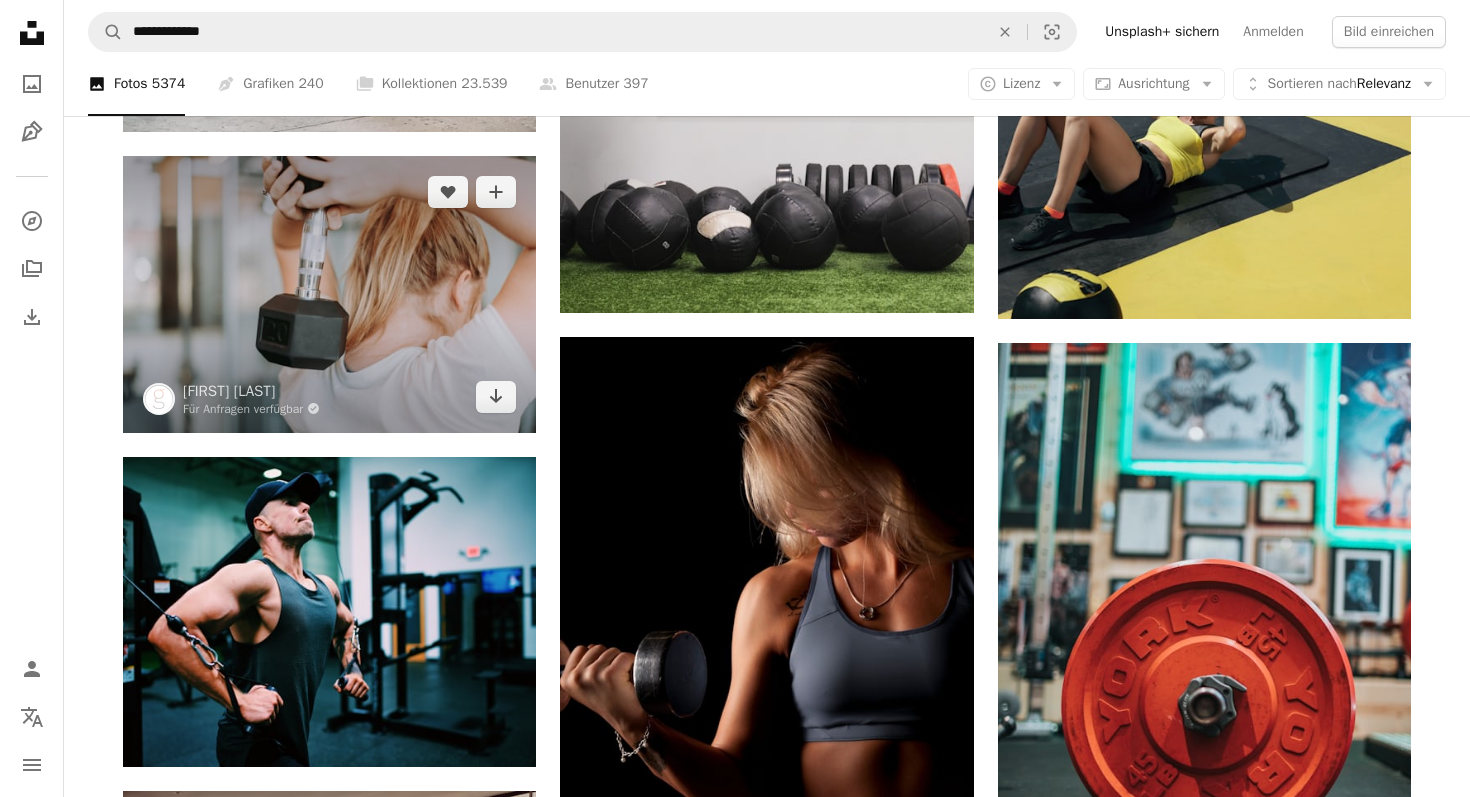 click at bounding box center [329, 294] 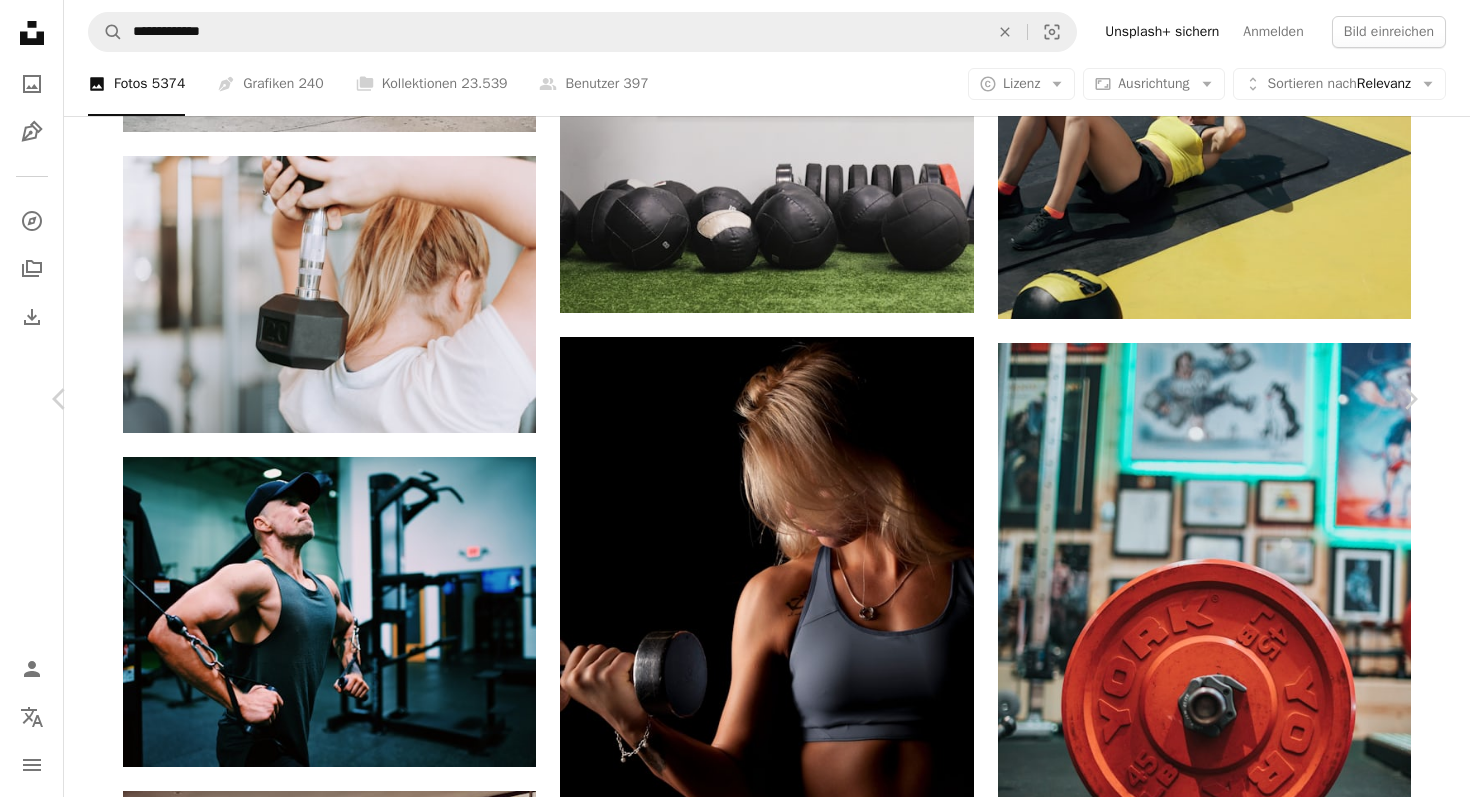 click on "Kostenlos herunterladen" at bounding box center (1189, 4041) 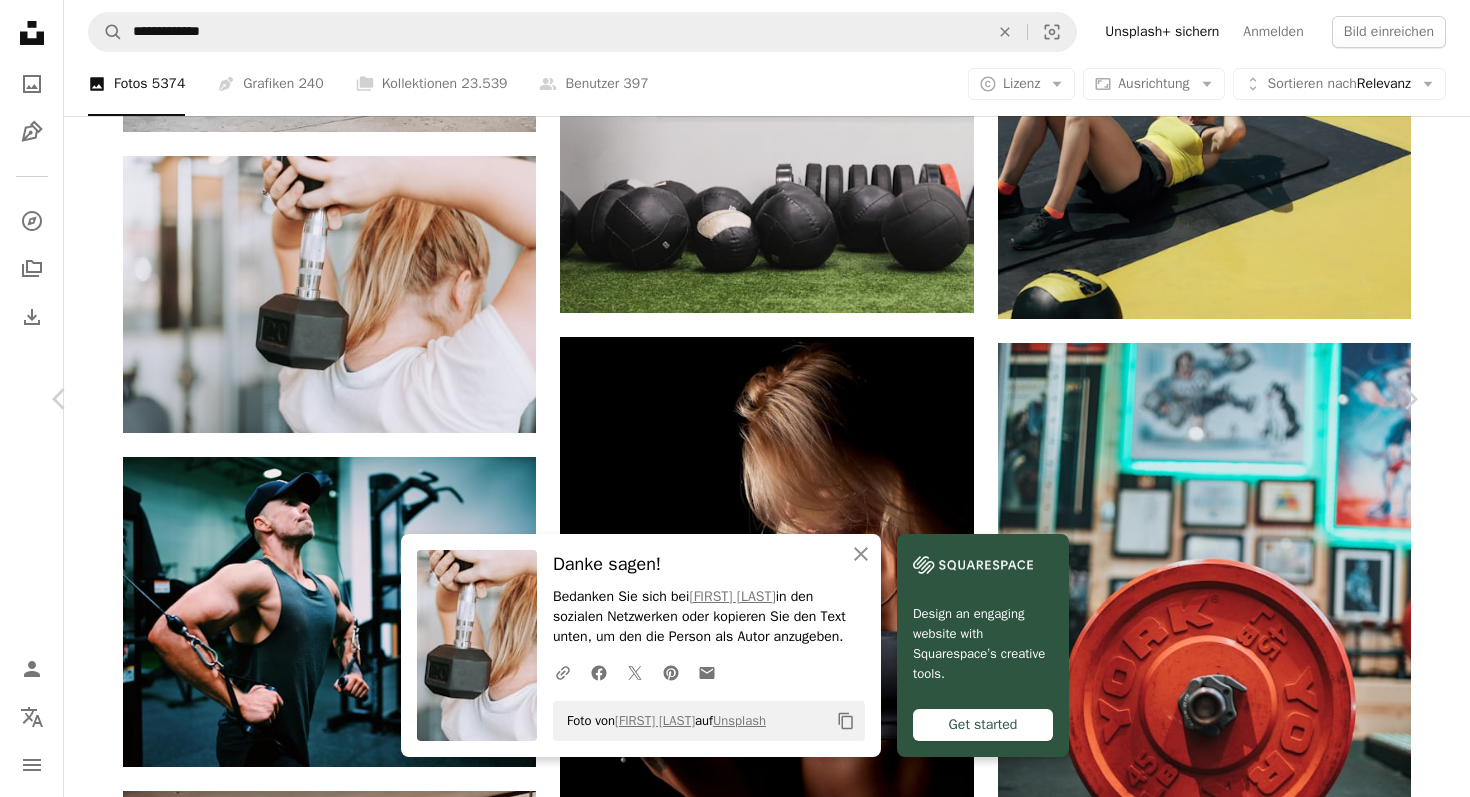 click 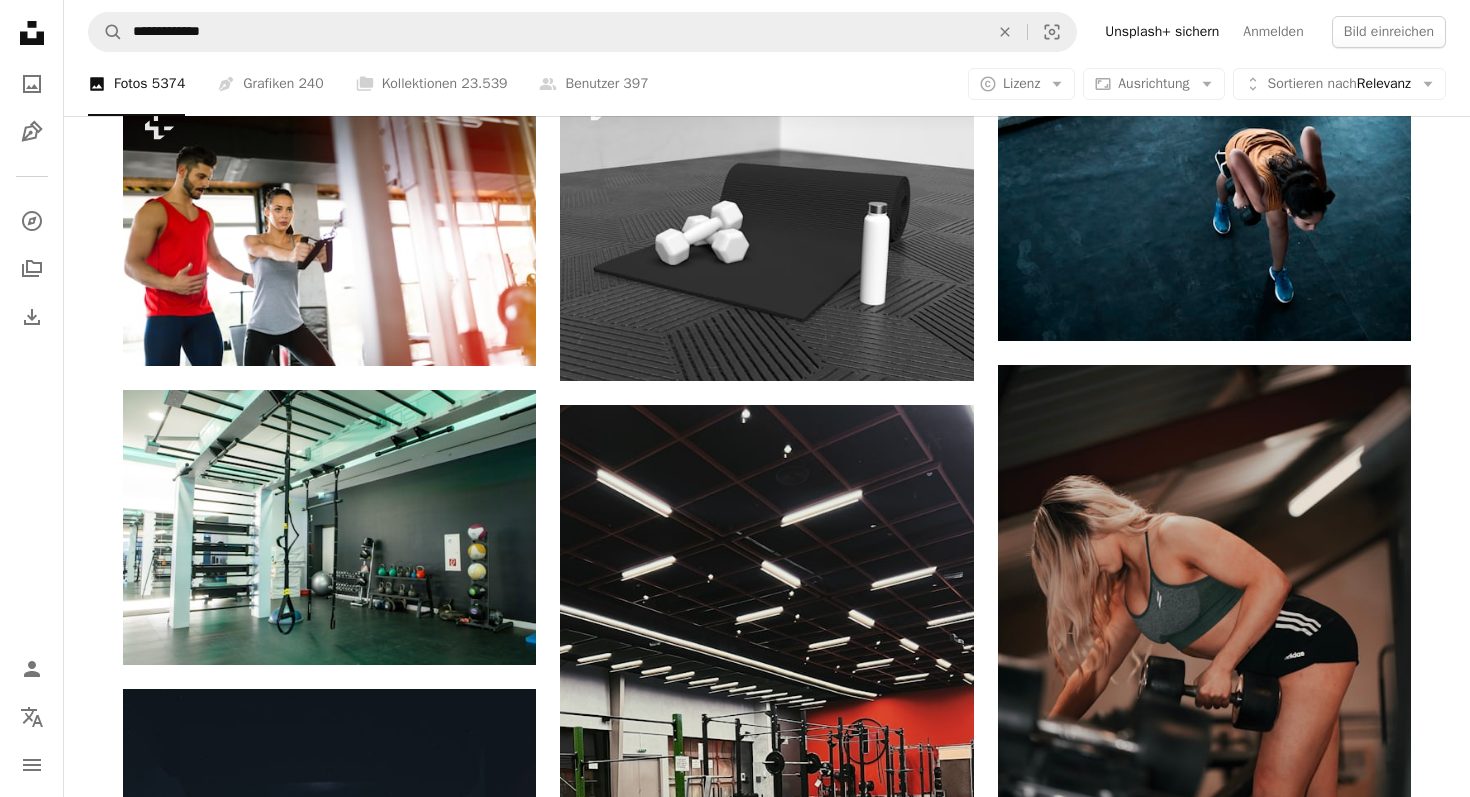 scroll, scrollTop: 54384, scrollLeft: 0, axis: vertical 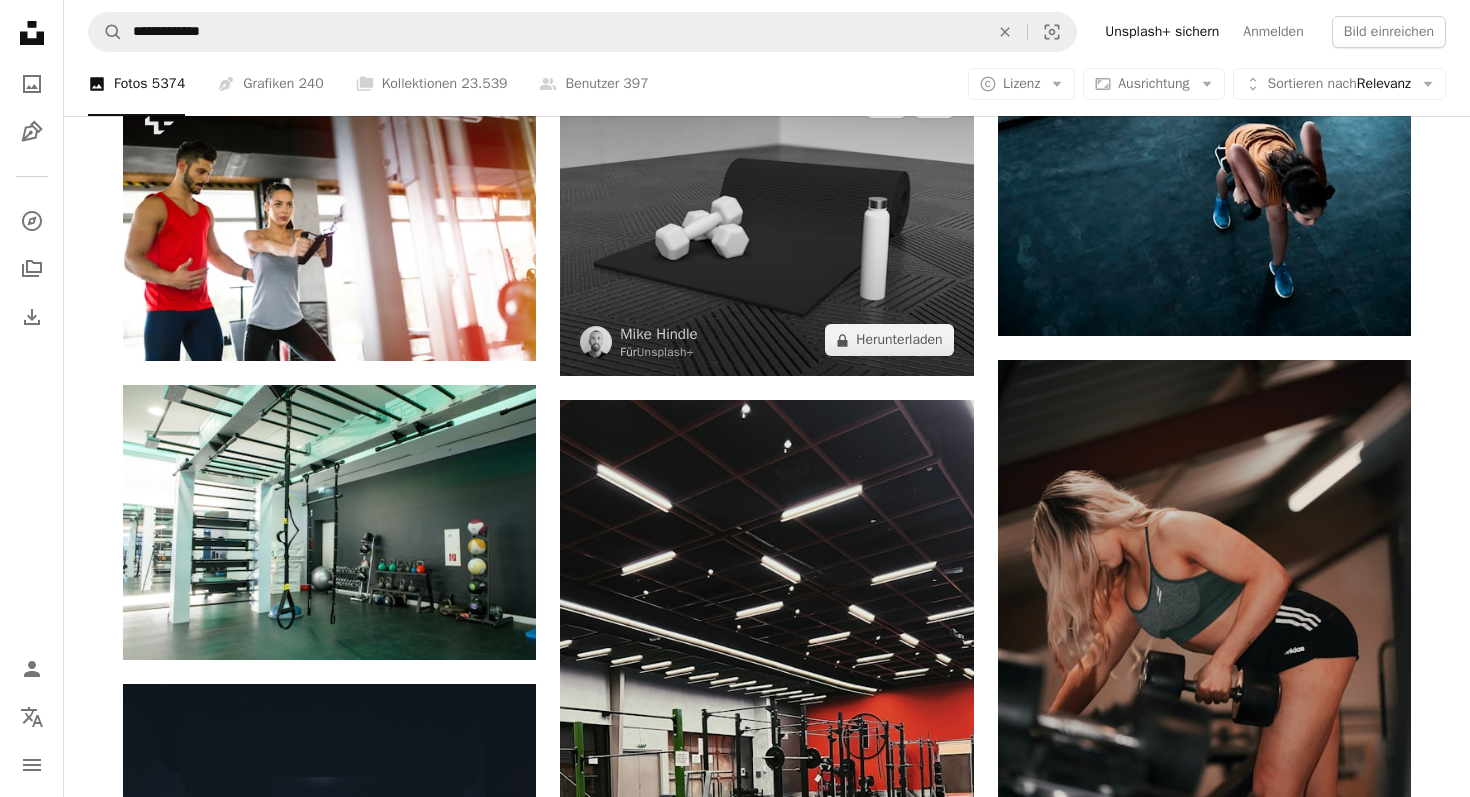 click at bounding box center (766, 221) 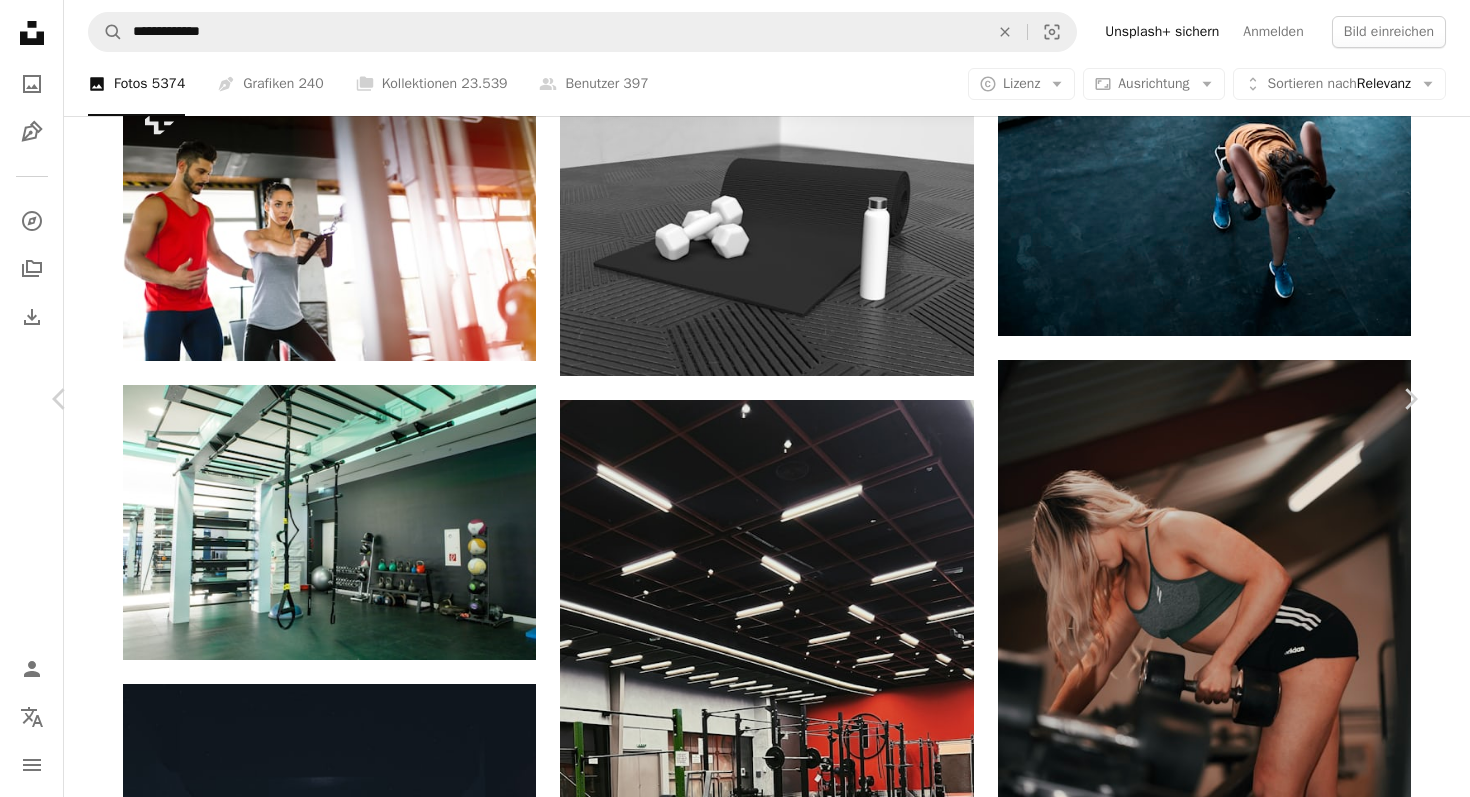 scroll, scrollTop: 157, scrollLeft: 0, axis: vertical 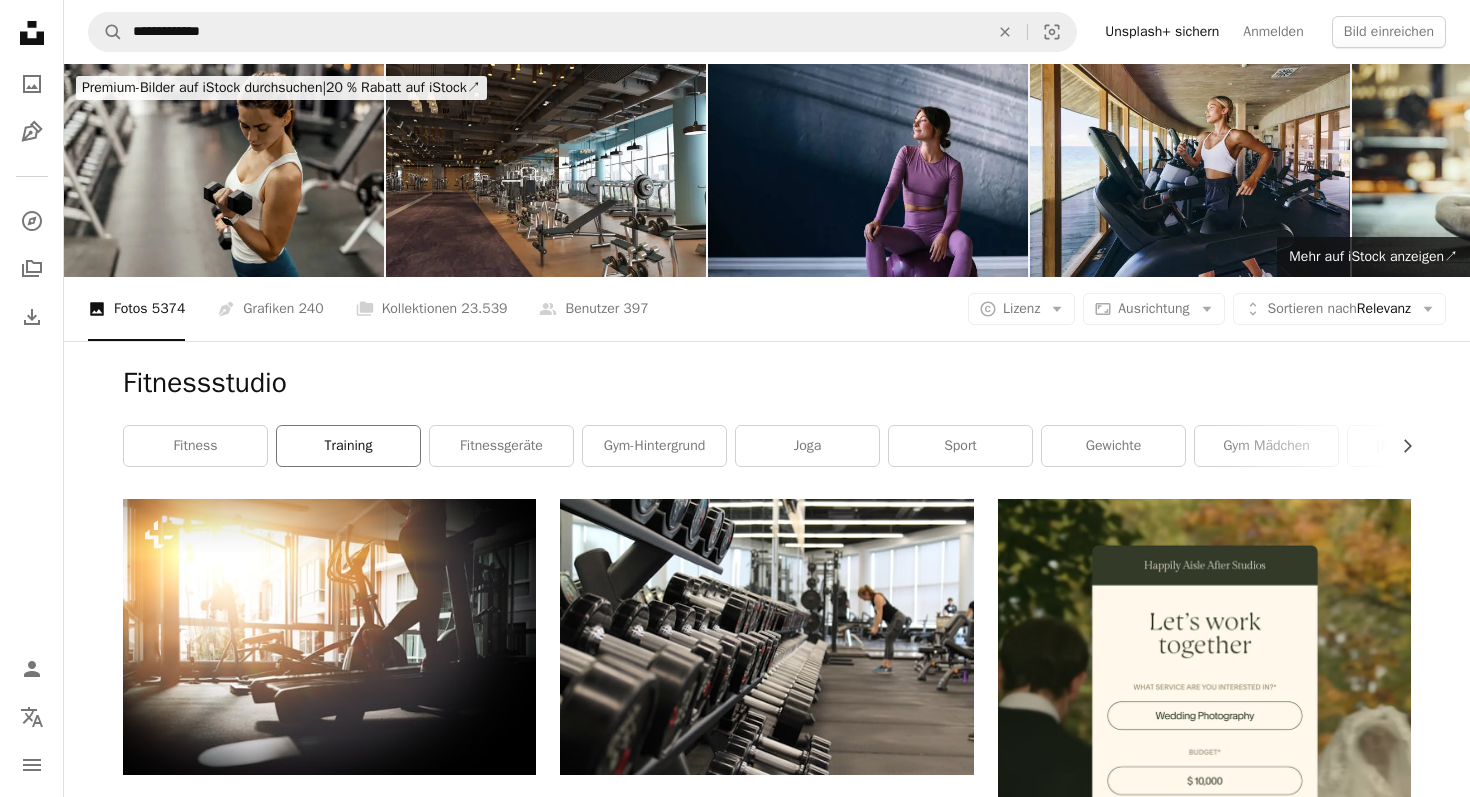 click on "Training" at bounding box center [348, 446] 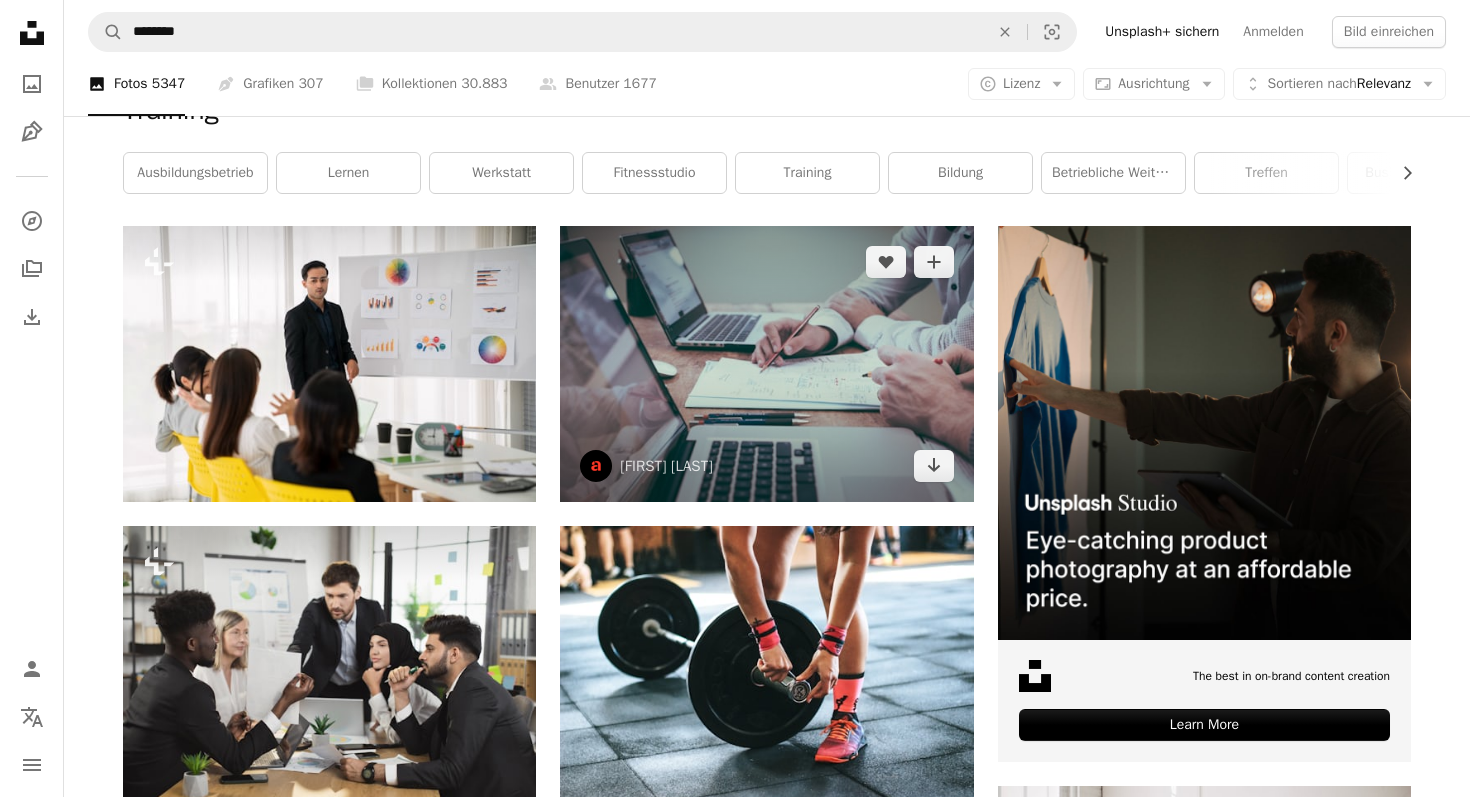 scroll, scrollTop: 0, scrollLeft: 0, axis: both 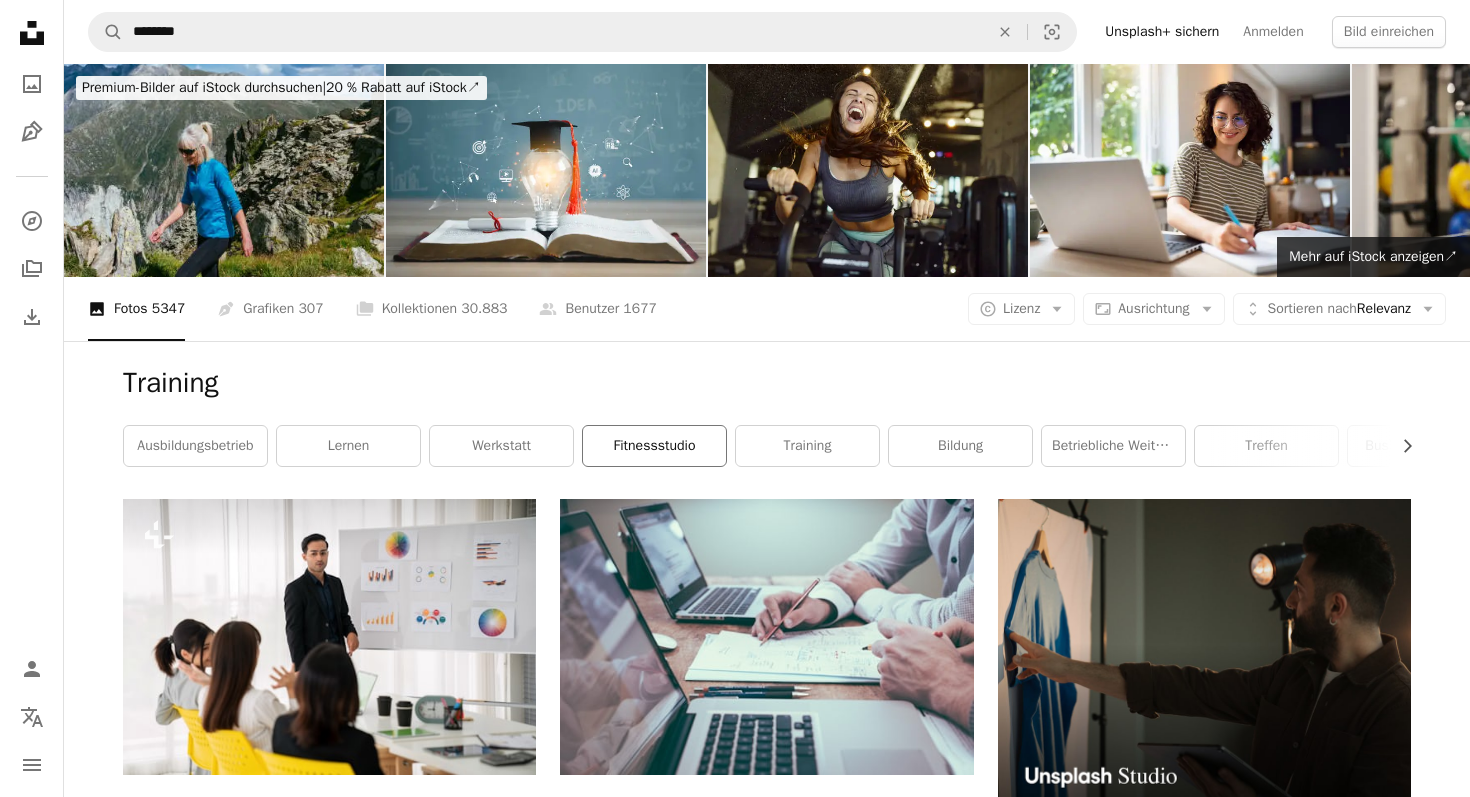 click on "Fitnessstudio" at bounding box center [654, 446] 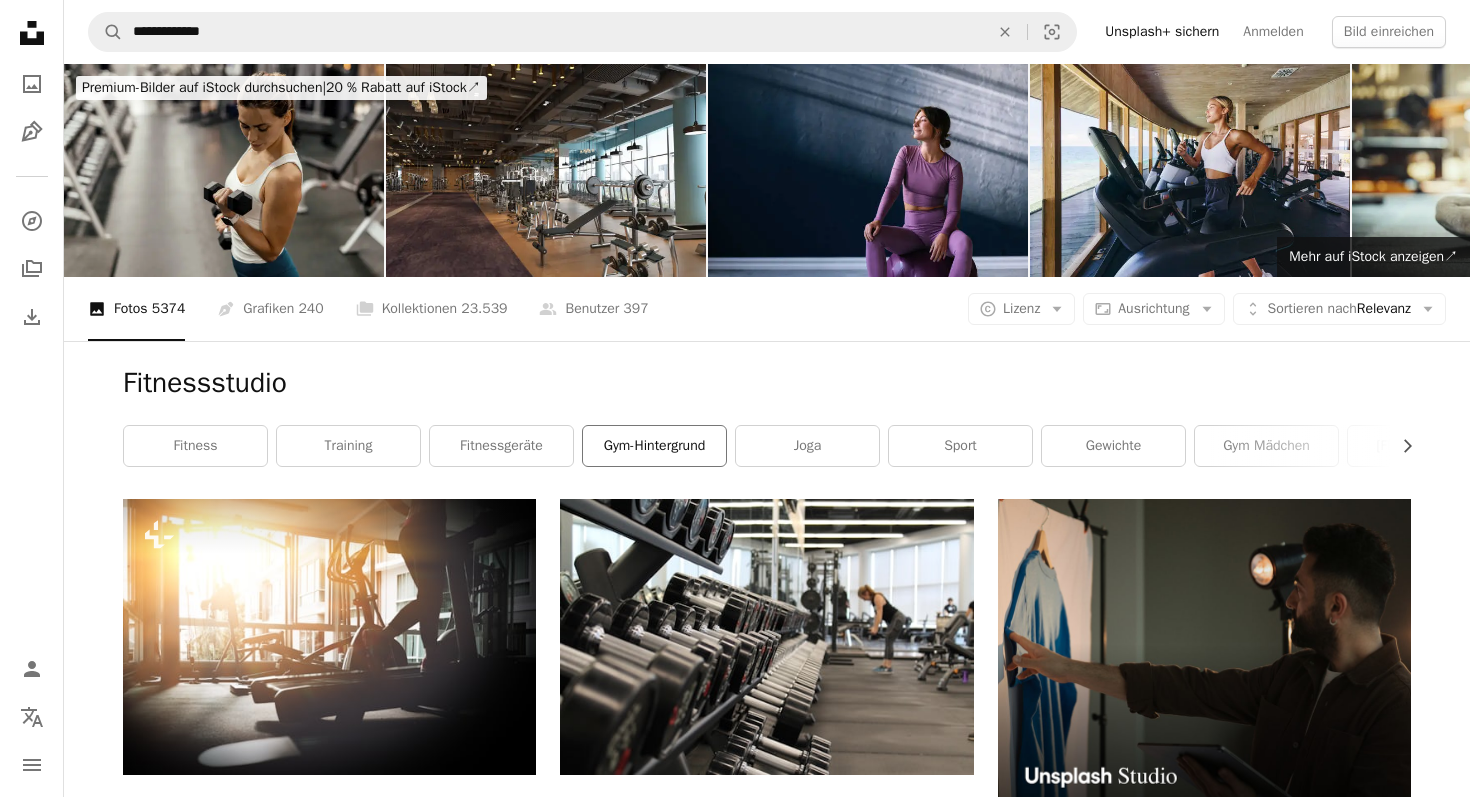 click on "Gym-Hintergrund" at bounding box center [654, 446] 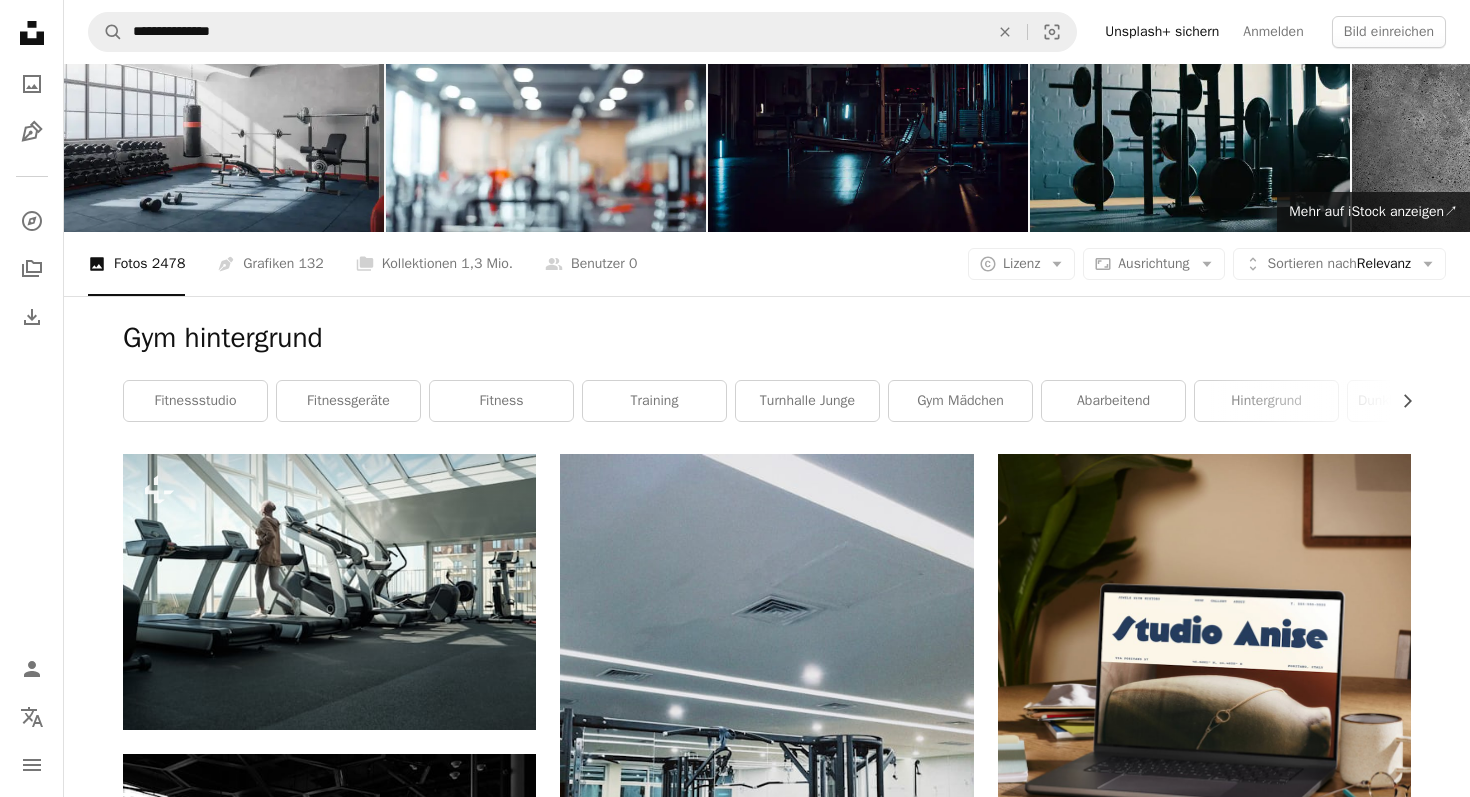 scroll, scrollTop: 0, scrollLeft: 0, axis: both 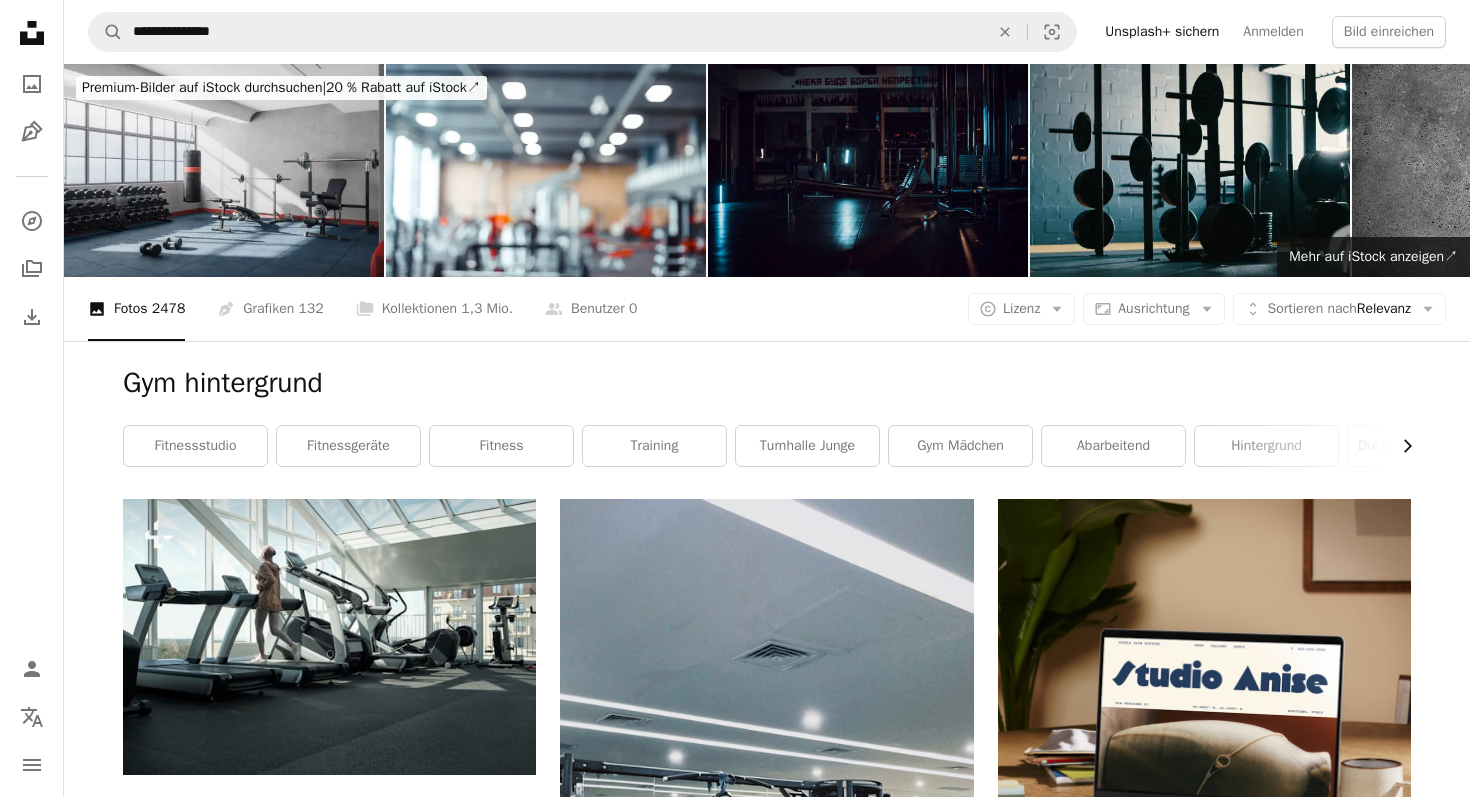 click on "Chevron right" 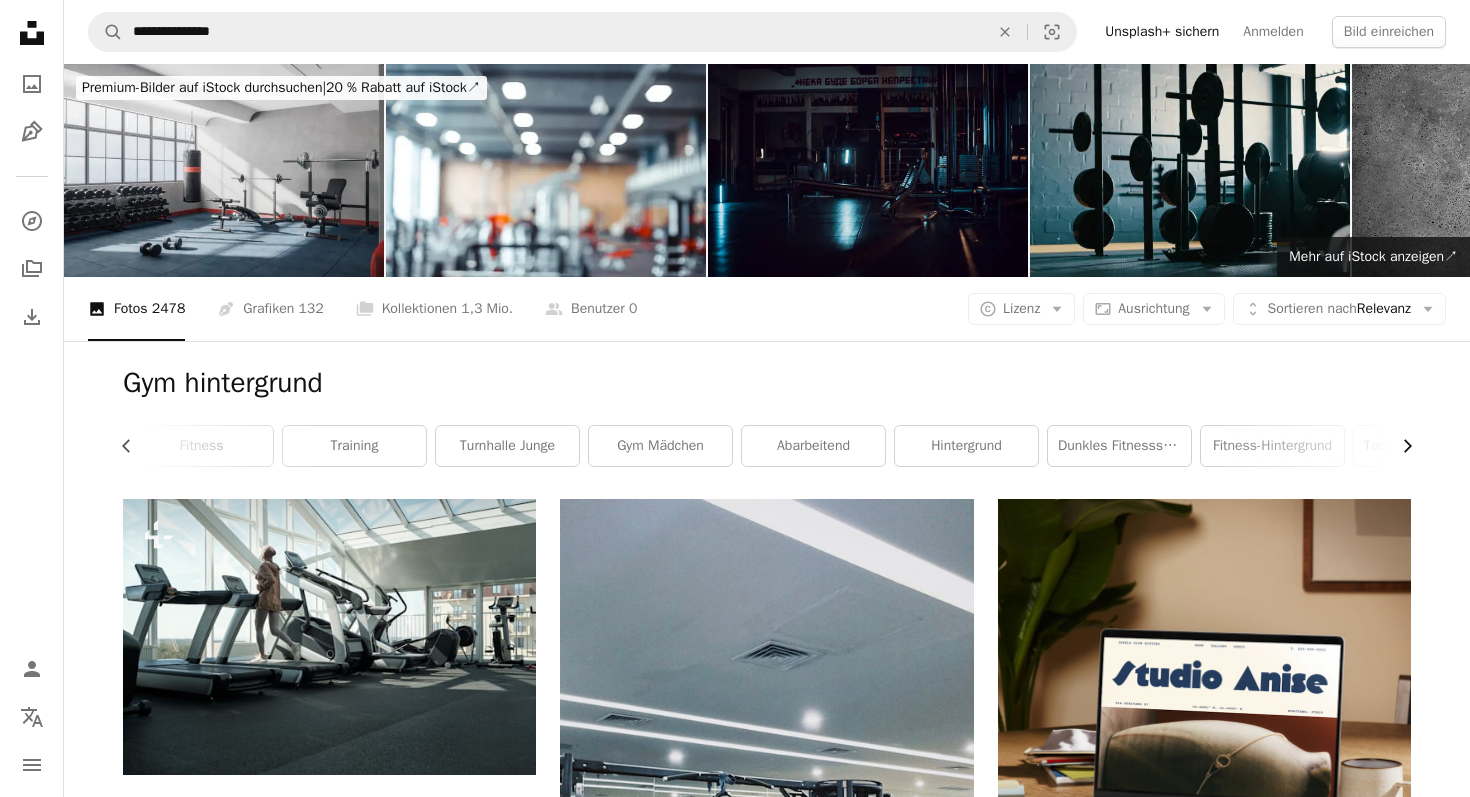 click on "Chevron right" 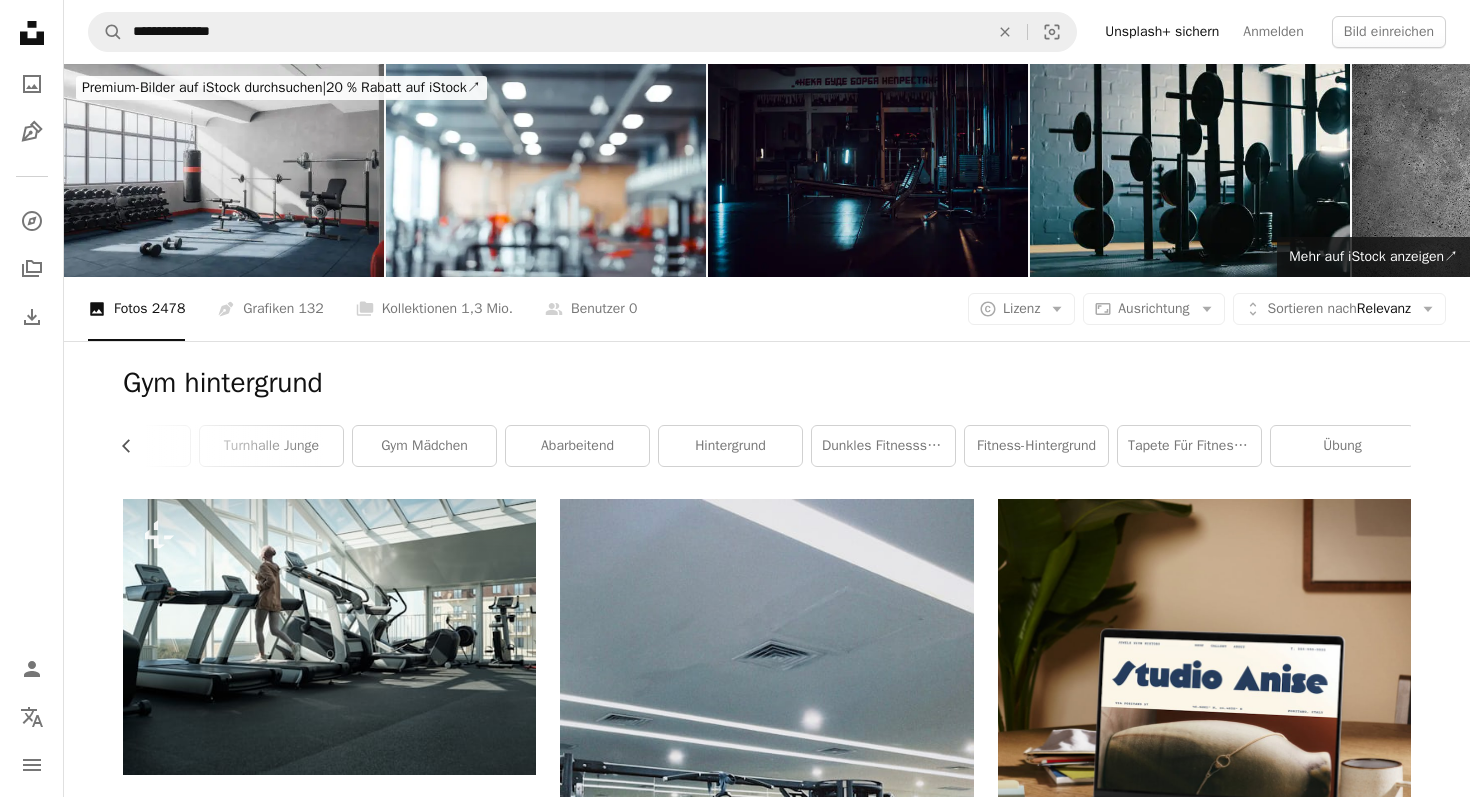 scroll, scrollTop: 0, scrollLeft: 540, axis: horizontal 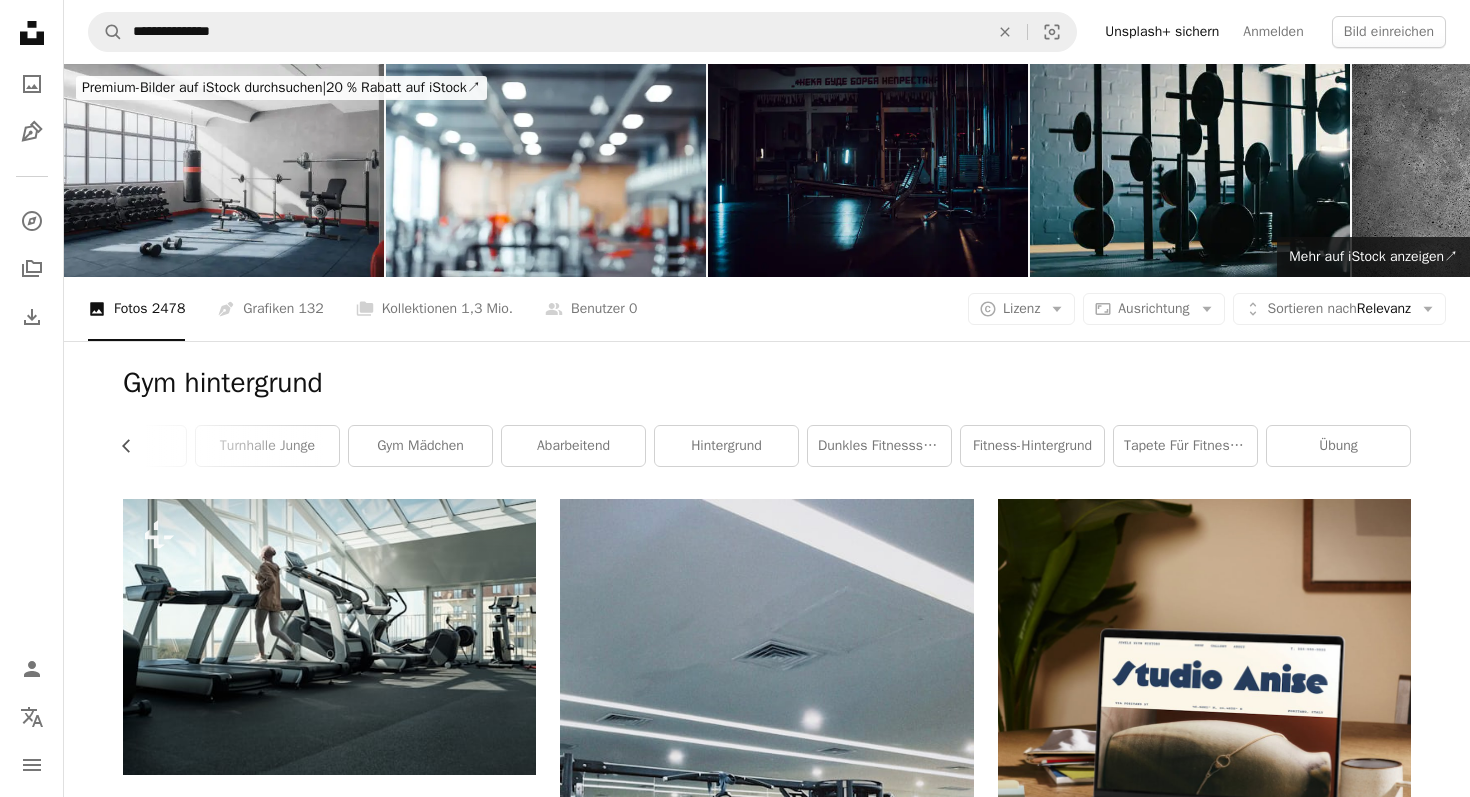 click on "Übung" at bounding box center (1338, 446) 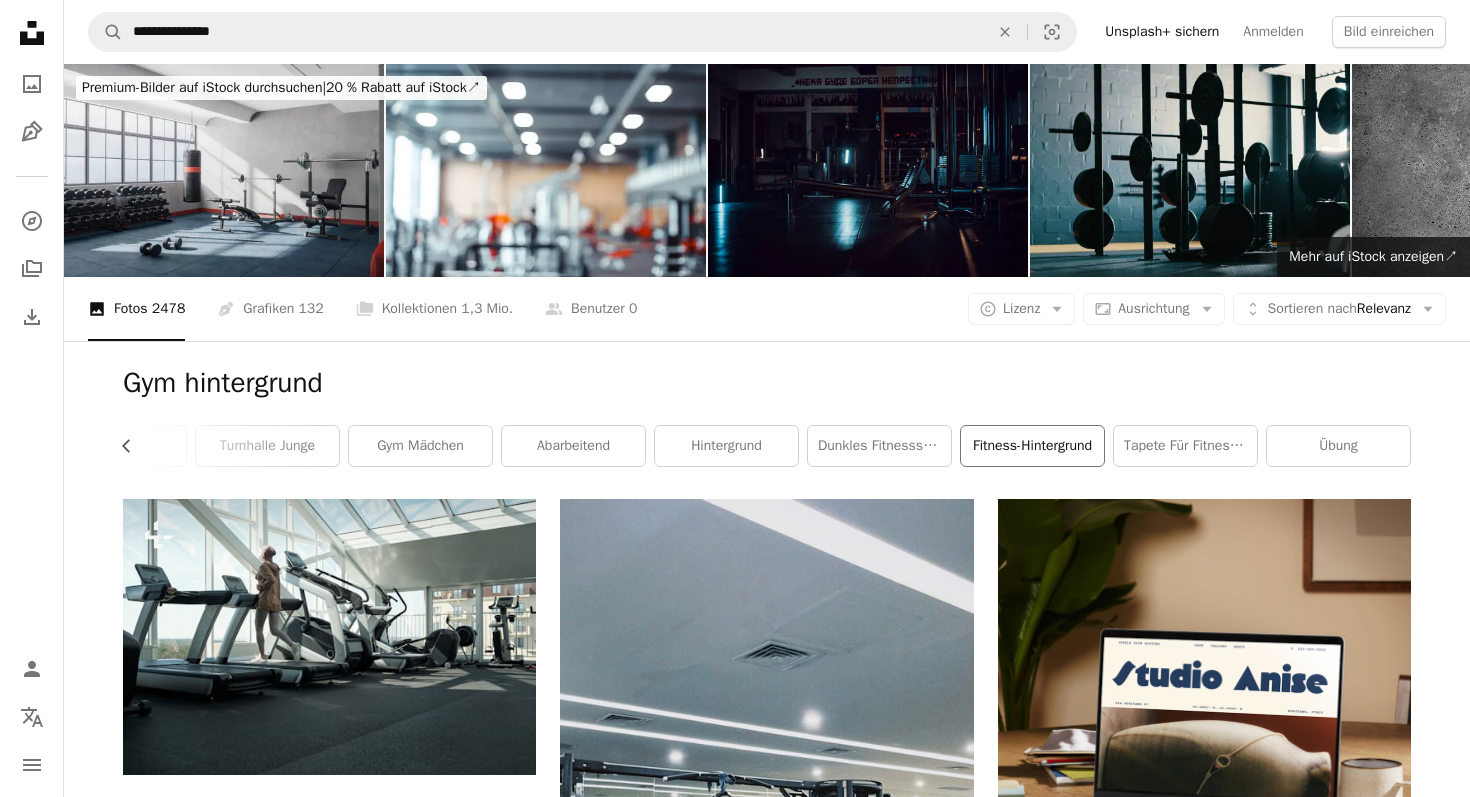 click on "Fitness-Hintergrund" at bounding box center (1032, 446) 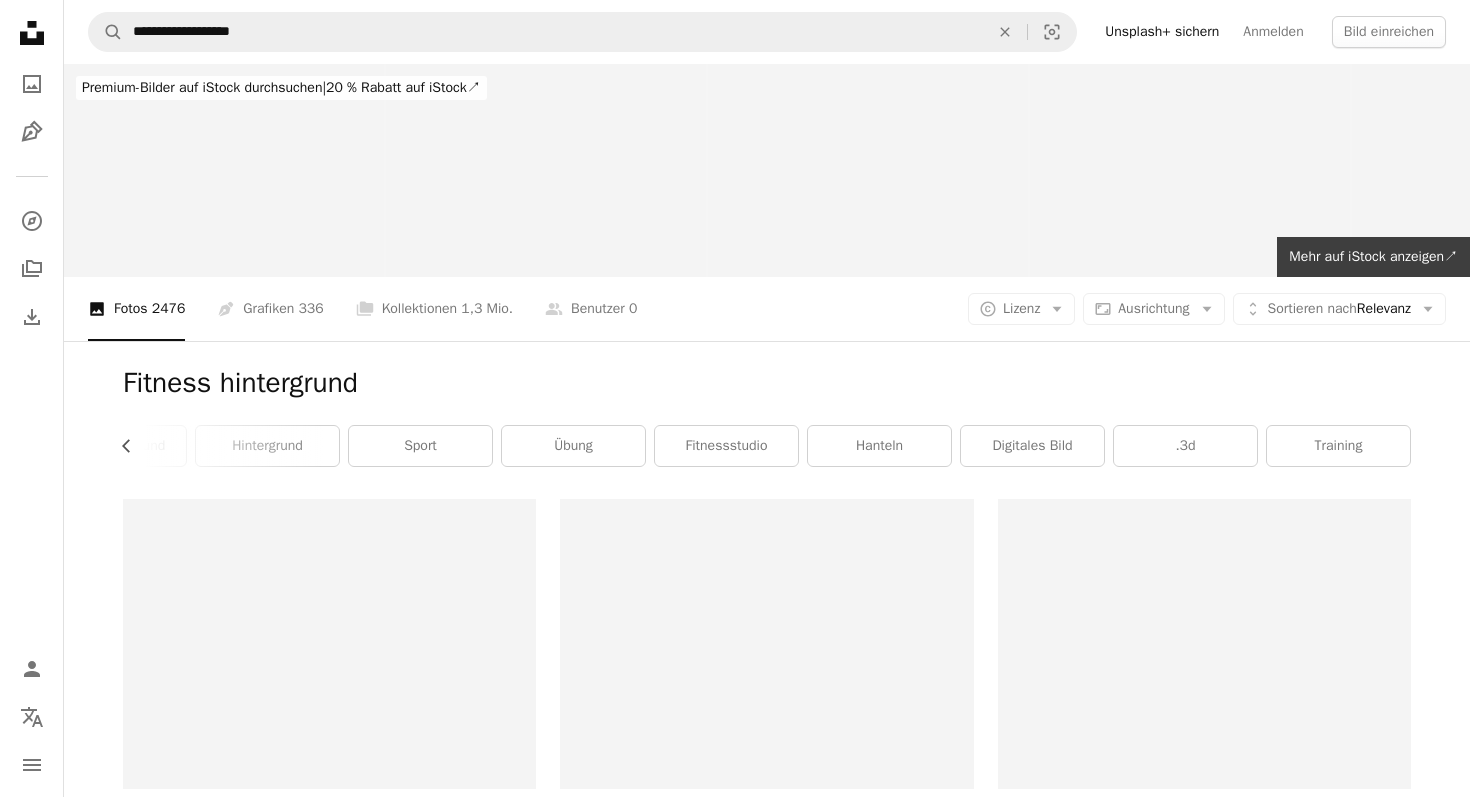 scroll, scrollTop: 0, scrollLeft: 234, axis: horizontal 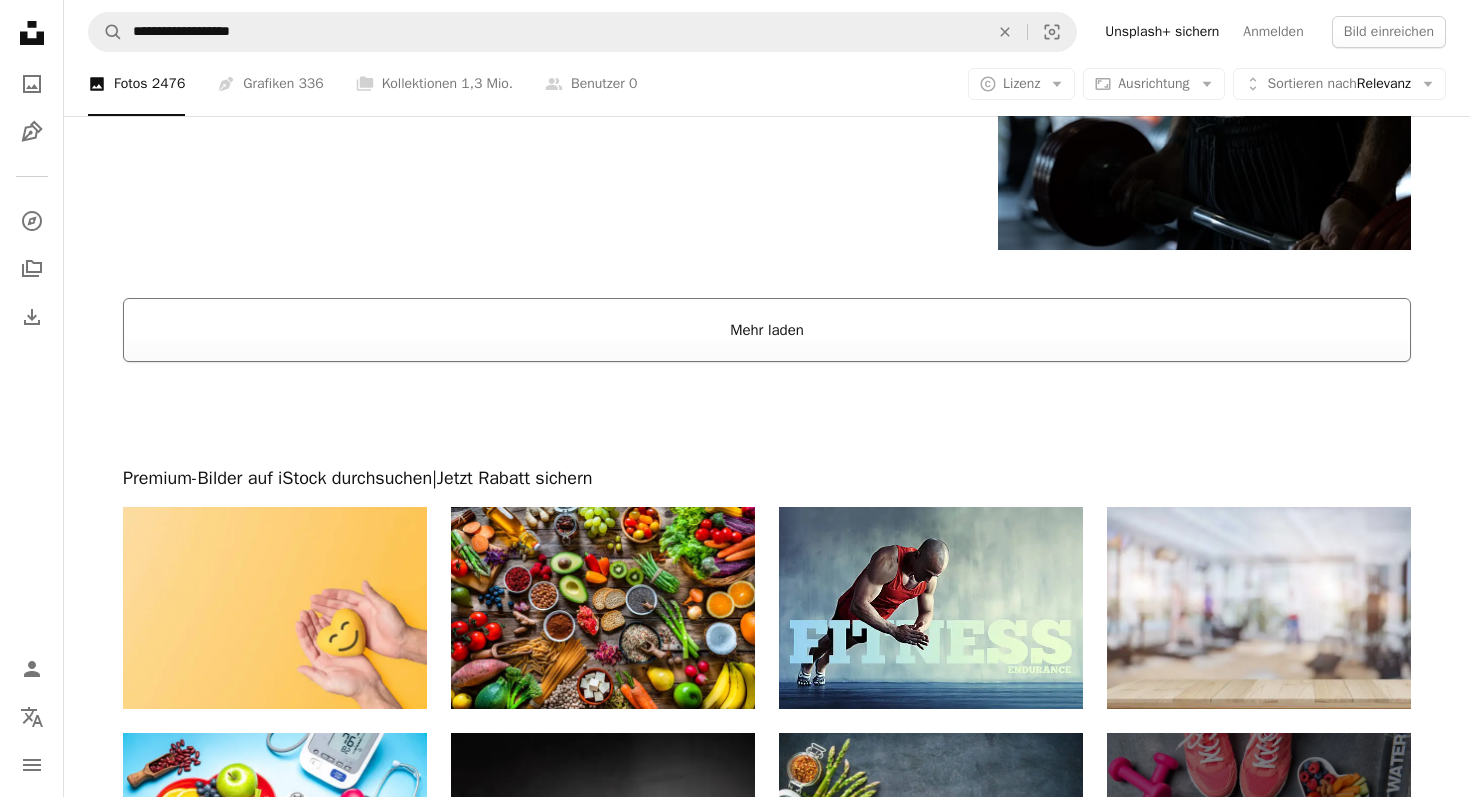 click on "Mehr laden" at bounding box center [767, 330] 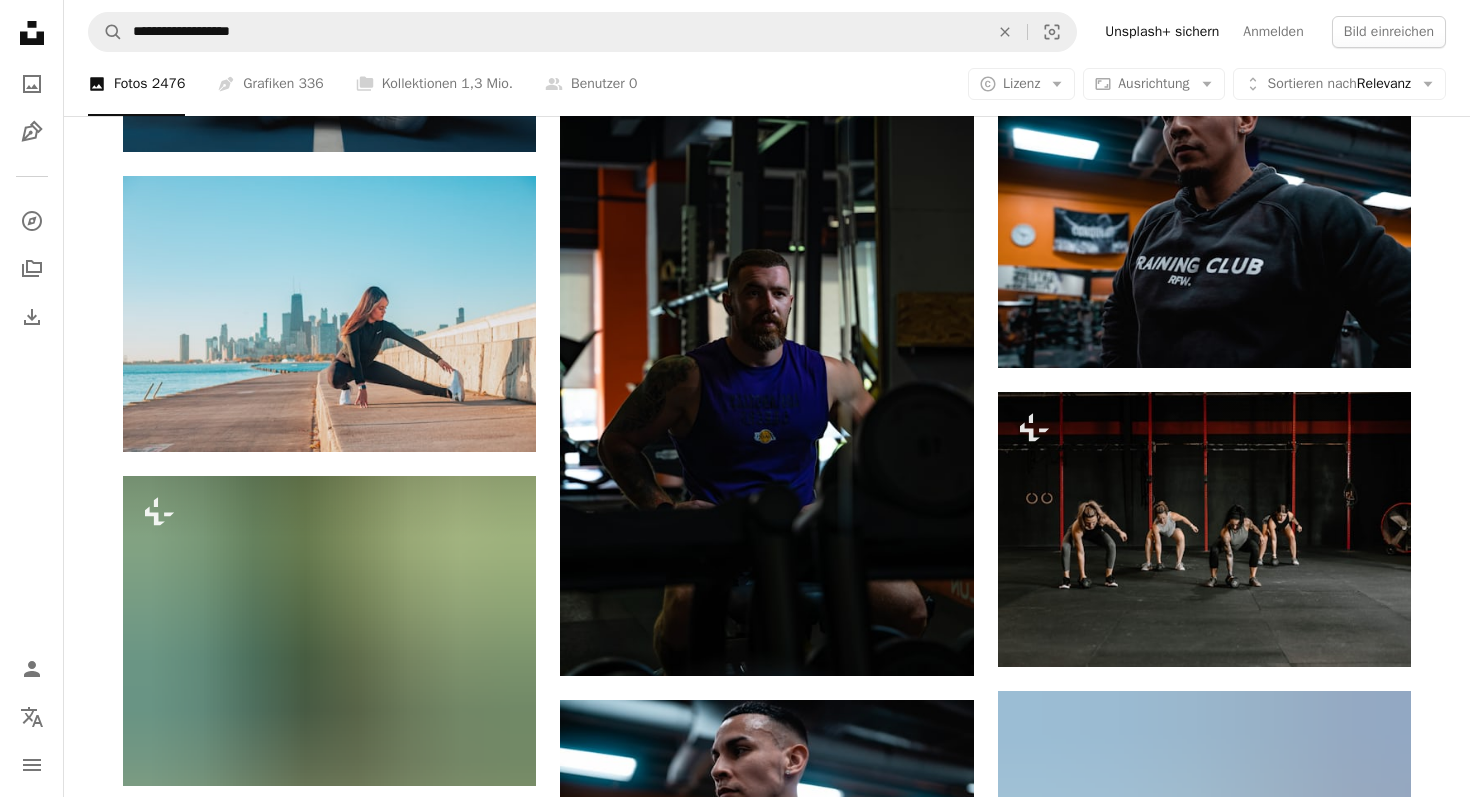 scroll, scrollTop: 1547, scrollLeft: 0, axis: vertical 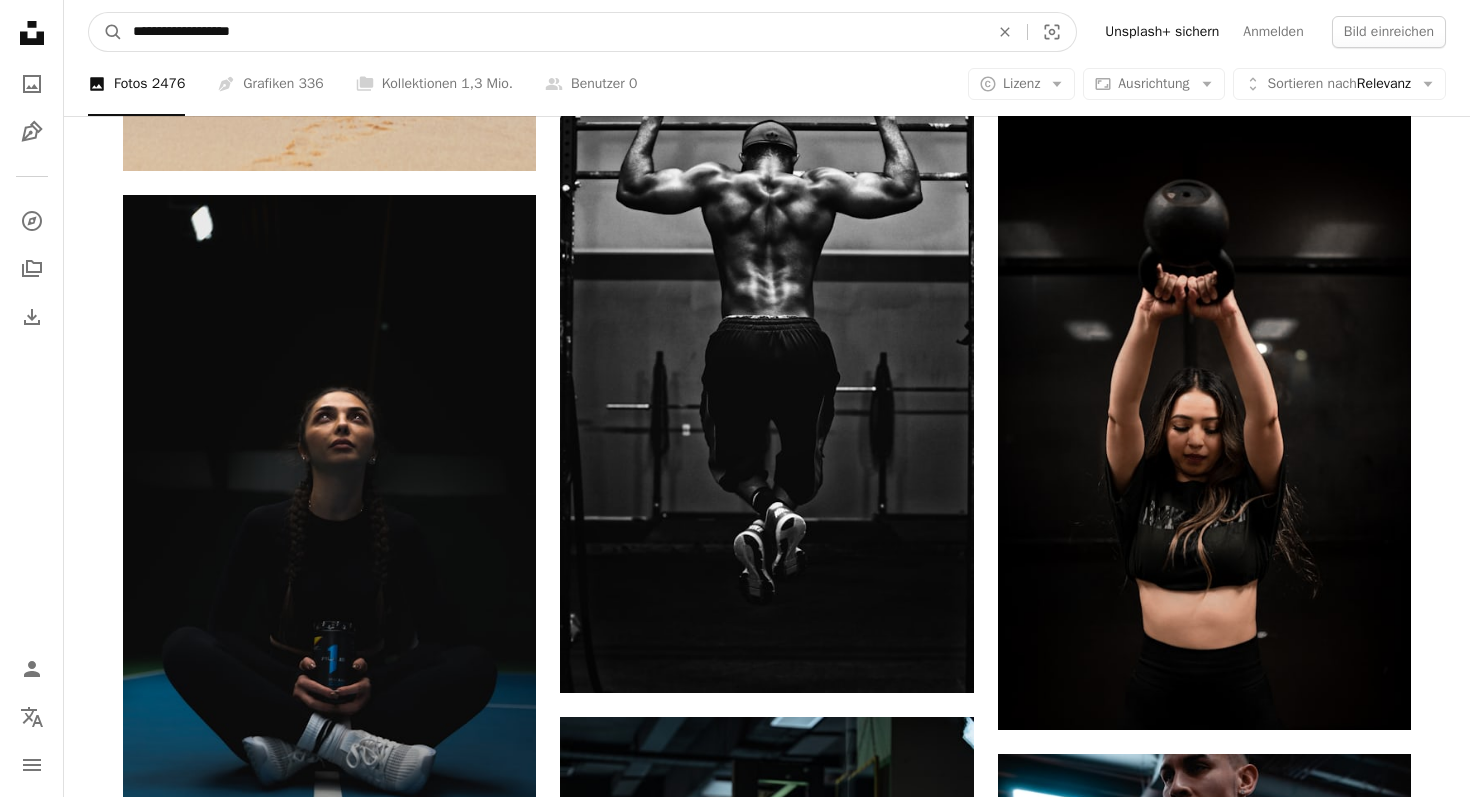 drag, startPoint x: 276, startPoint y: 15, endPoint x: 303, endPoint y: 30, distance: 30.88689 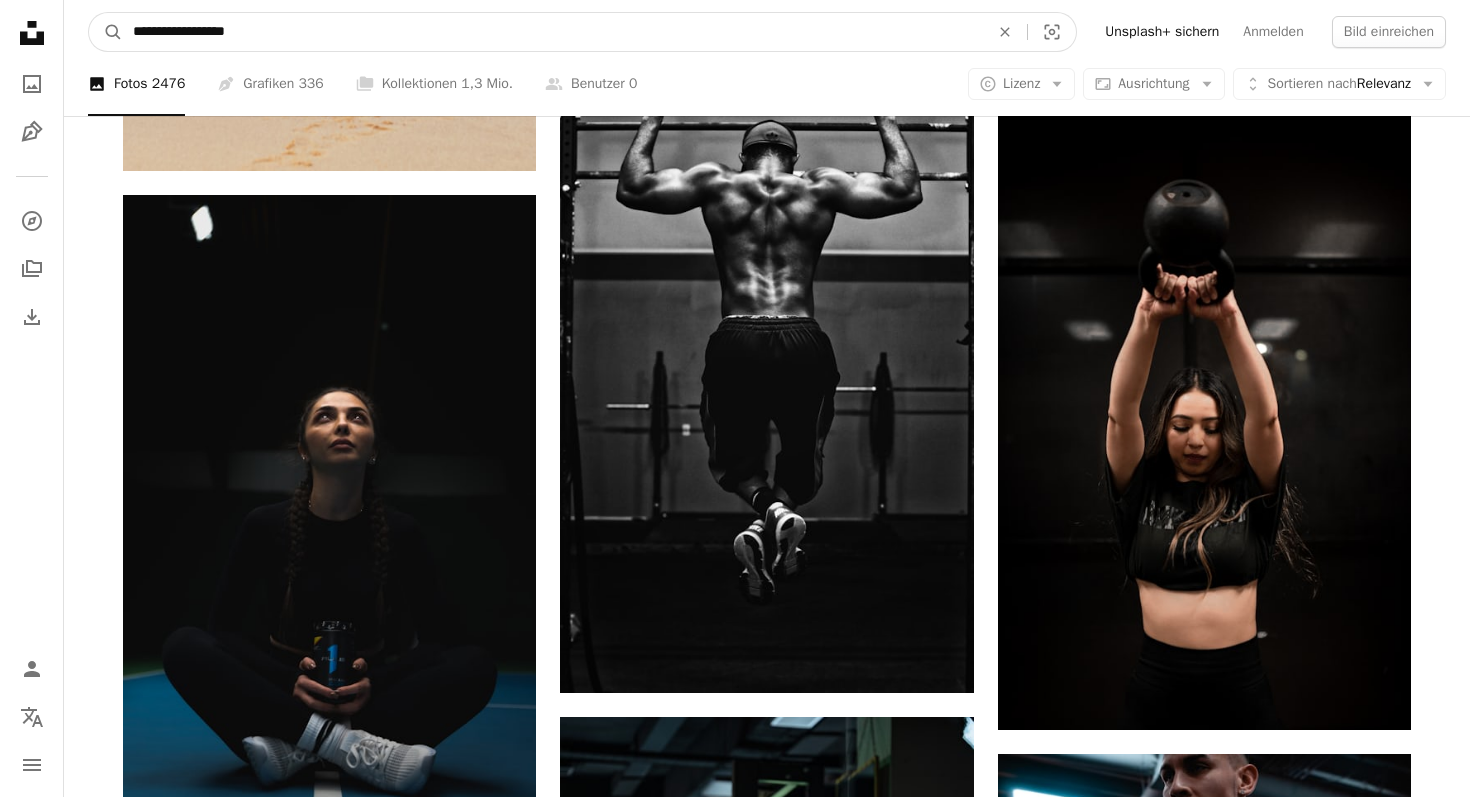 type on "**********" 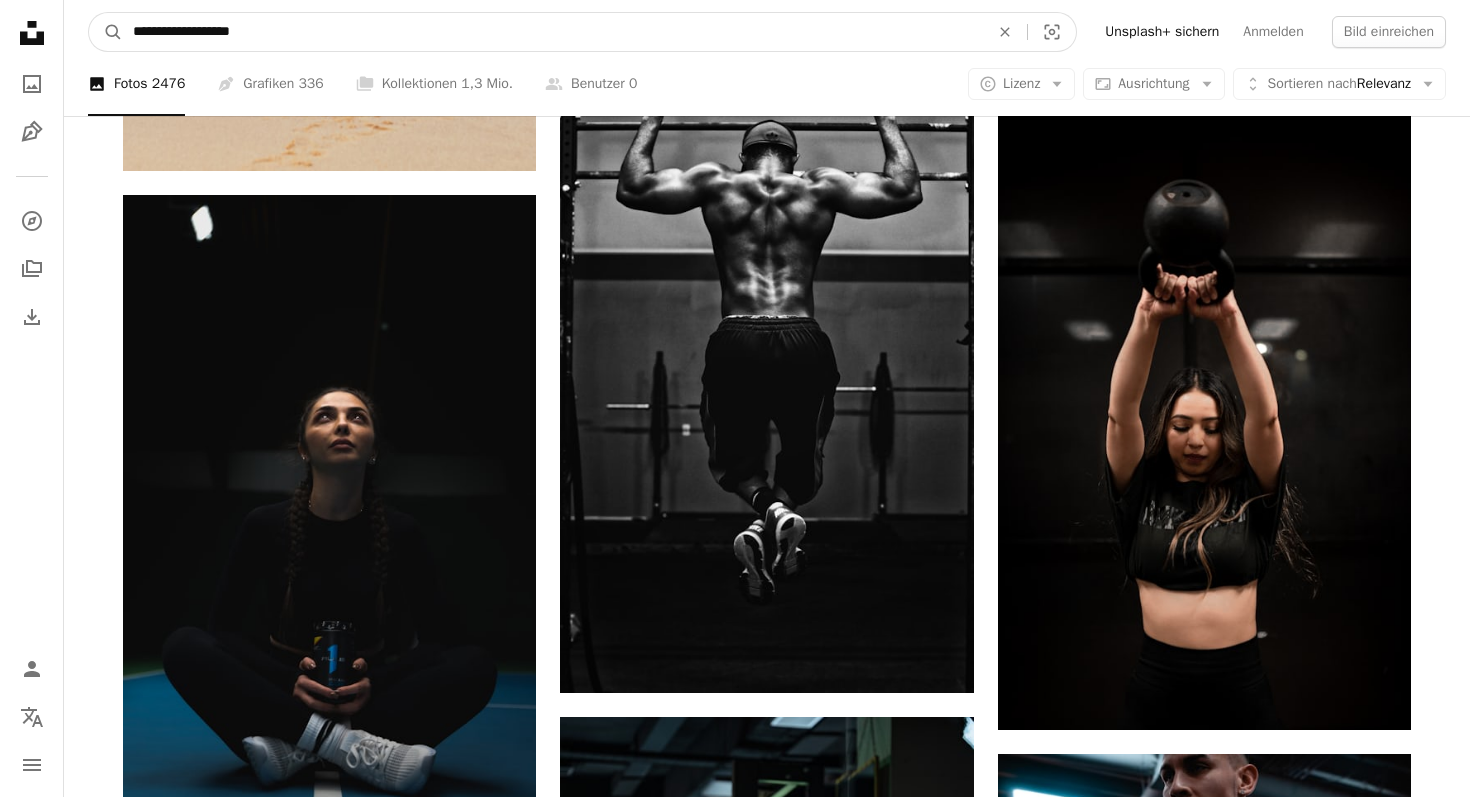 click on "A magnifying glass" at bounding box center (106, 32) 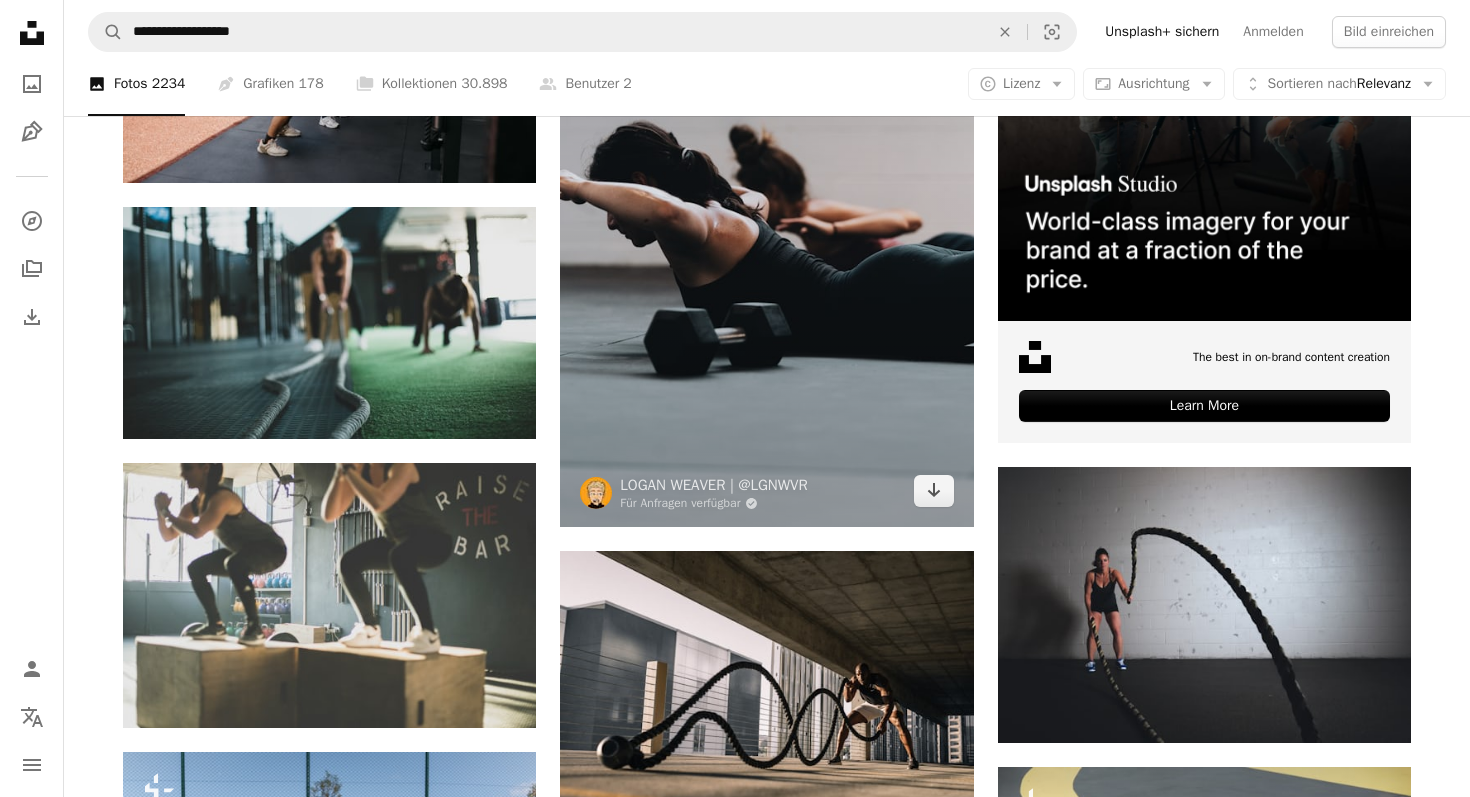scroll, scrollTop: 602, scrollLeft: 0, axis: vertical 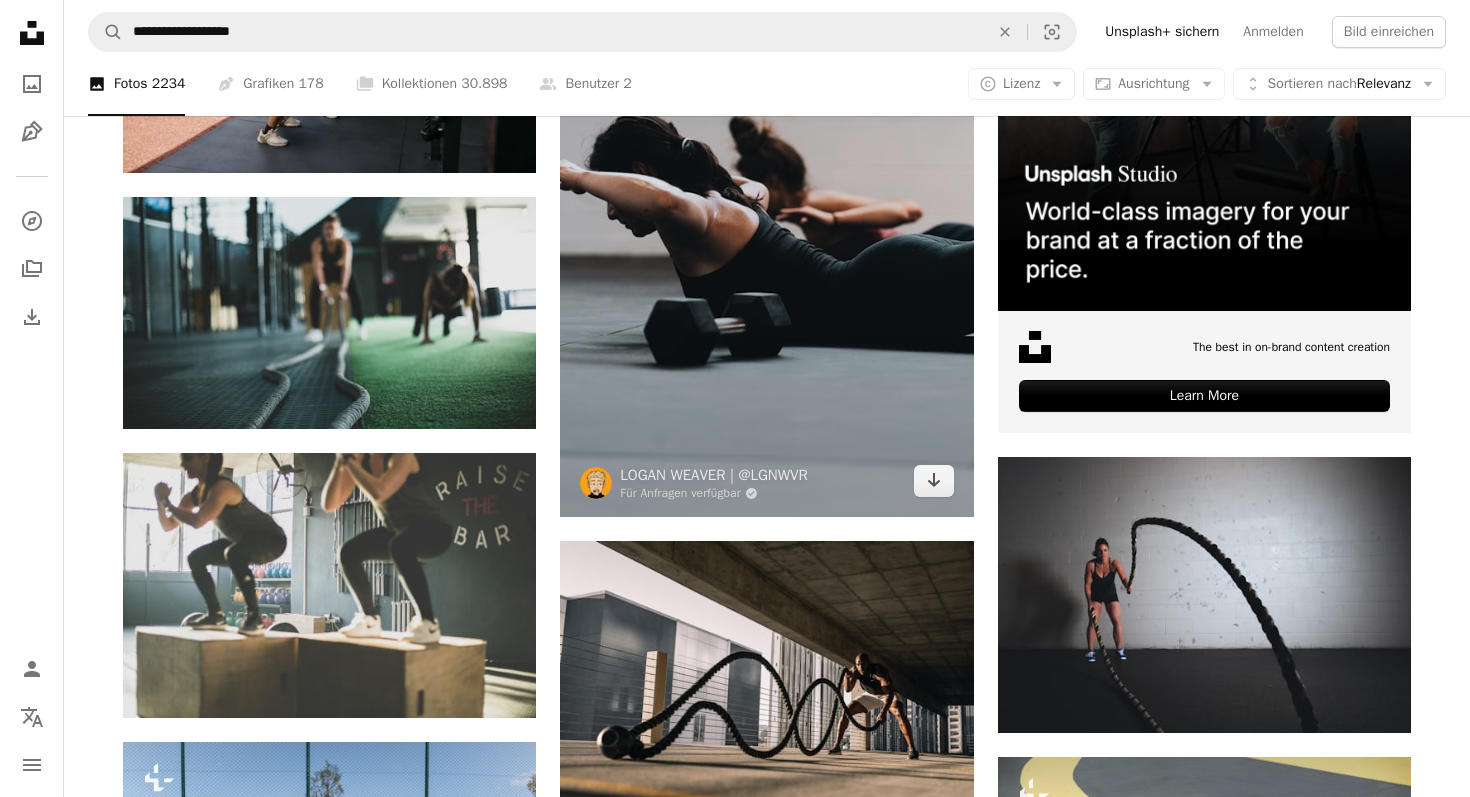 click at bounding box center [766, 207] 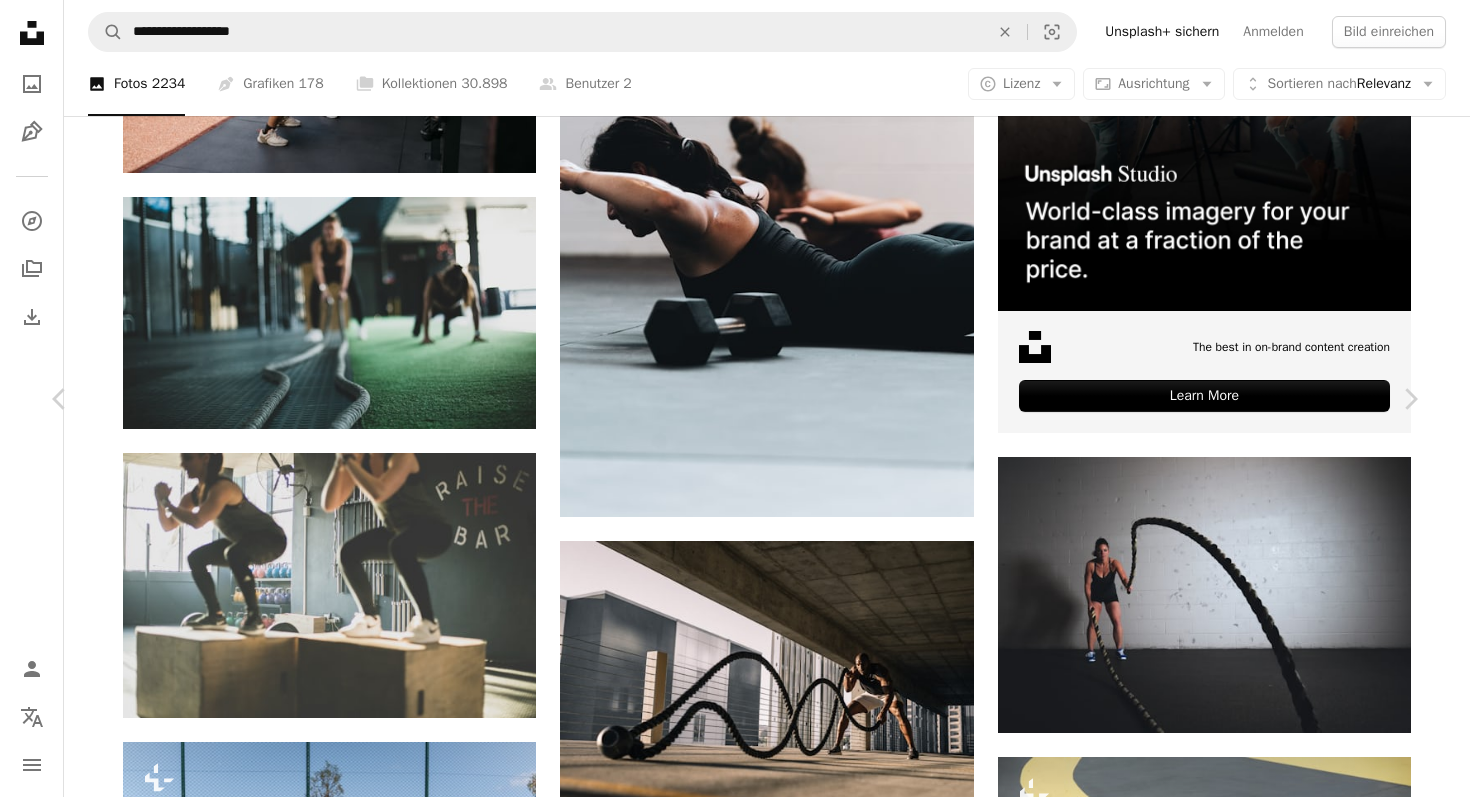 click on "Kostenlos herunterladen" at bounding box center [1189, 3919] 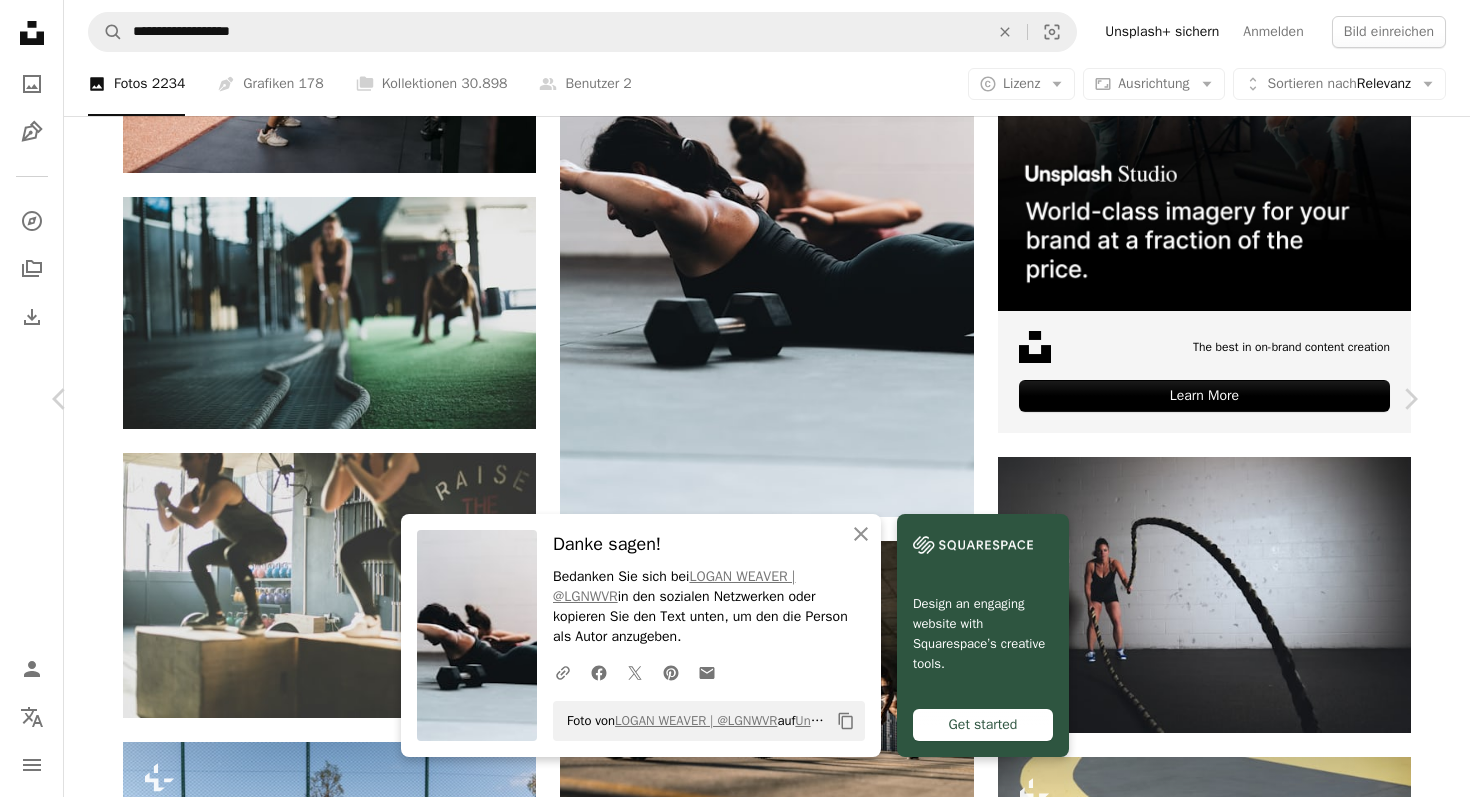 click 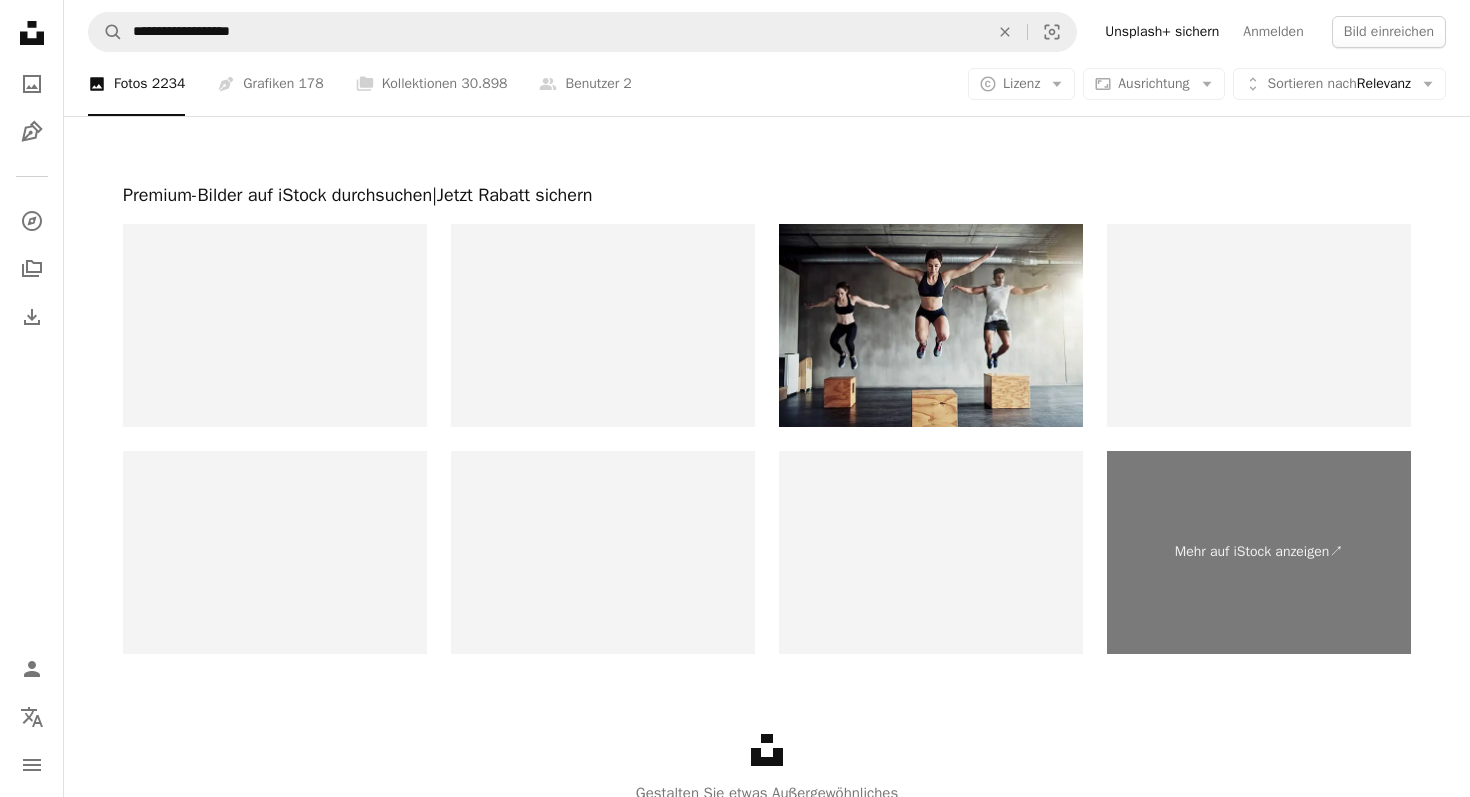 scroll, scrollTop: 3594, scrollLeft: 0, axis: vertical 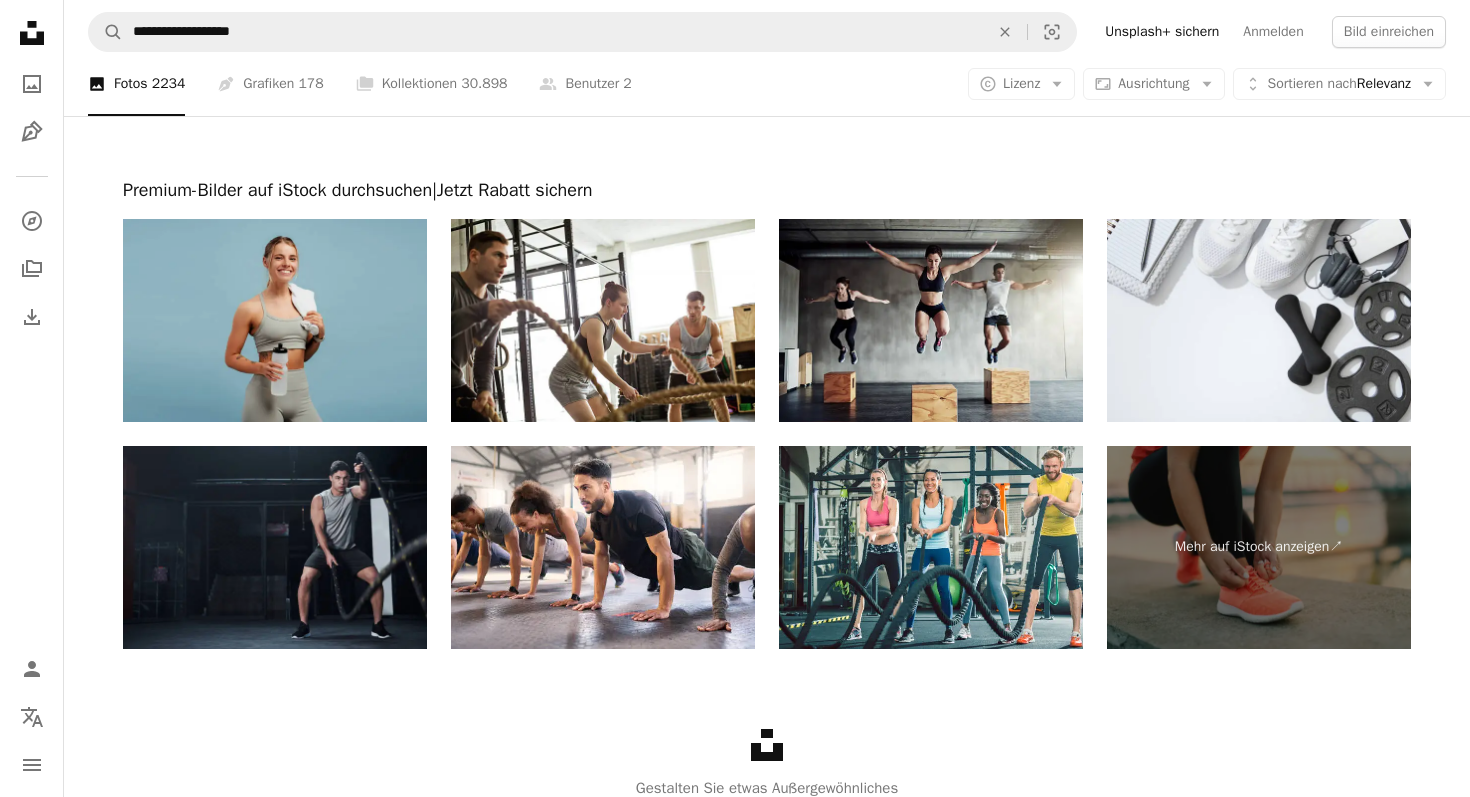 click at bounding box center [275, 320] 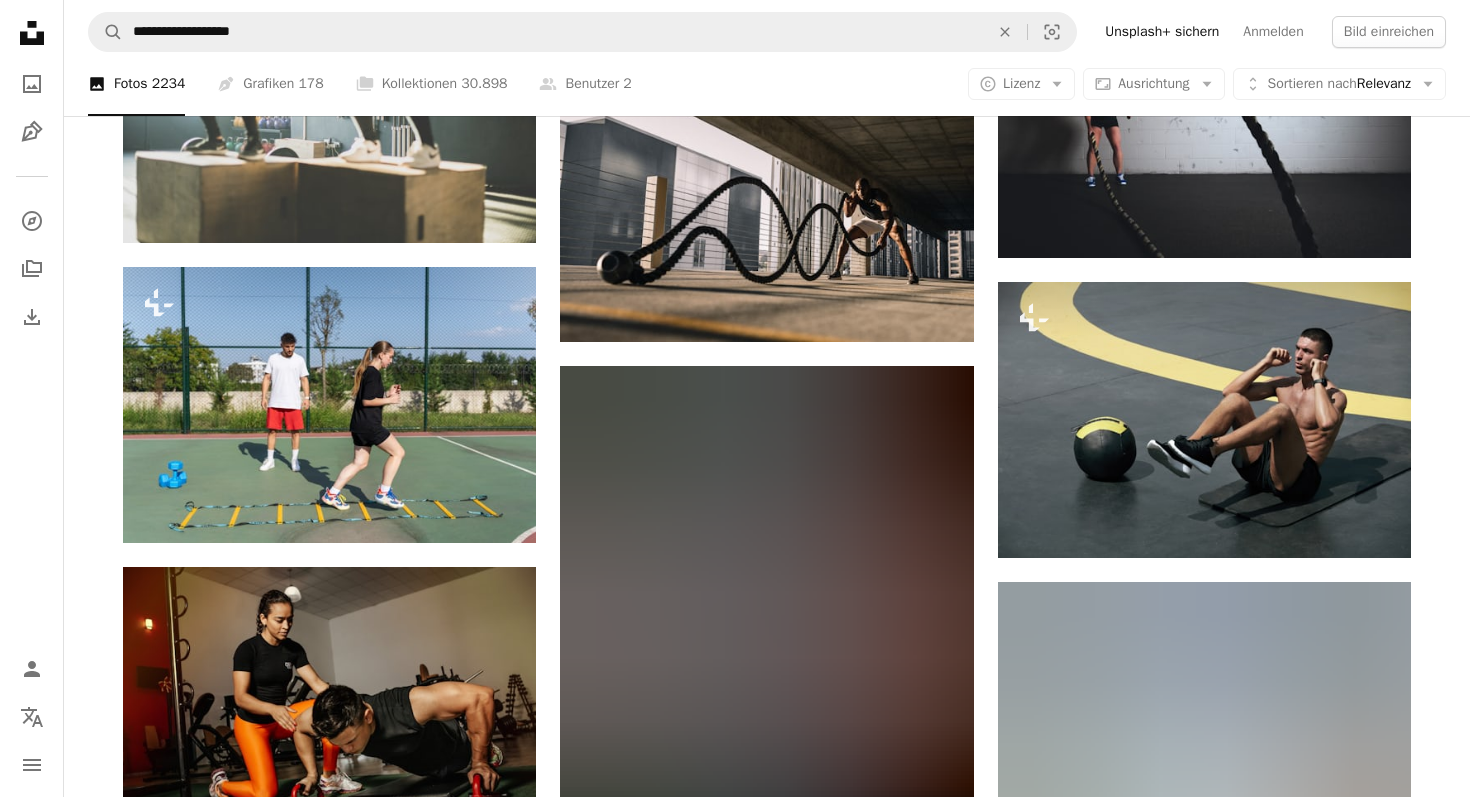 scroll, scrollTop: 0, scrollLeft: 0, axis: both 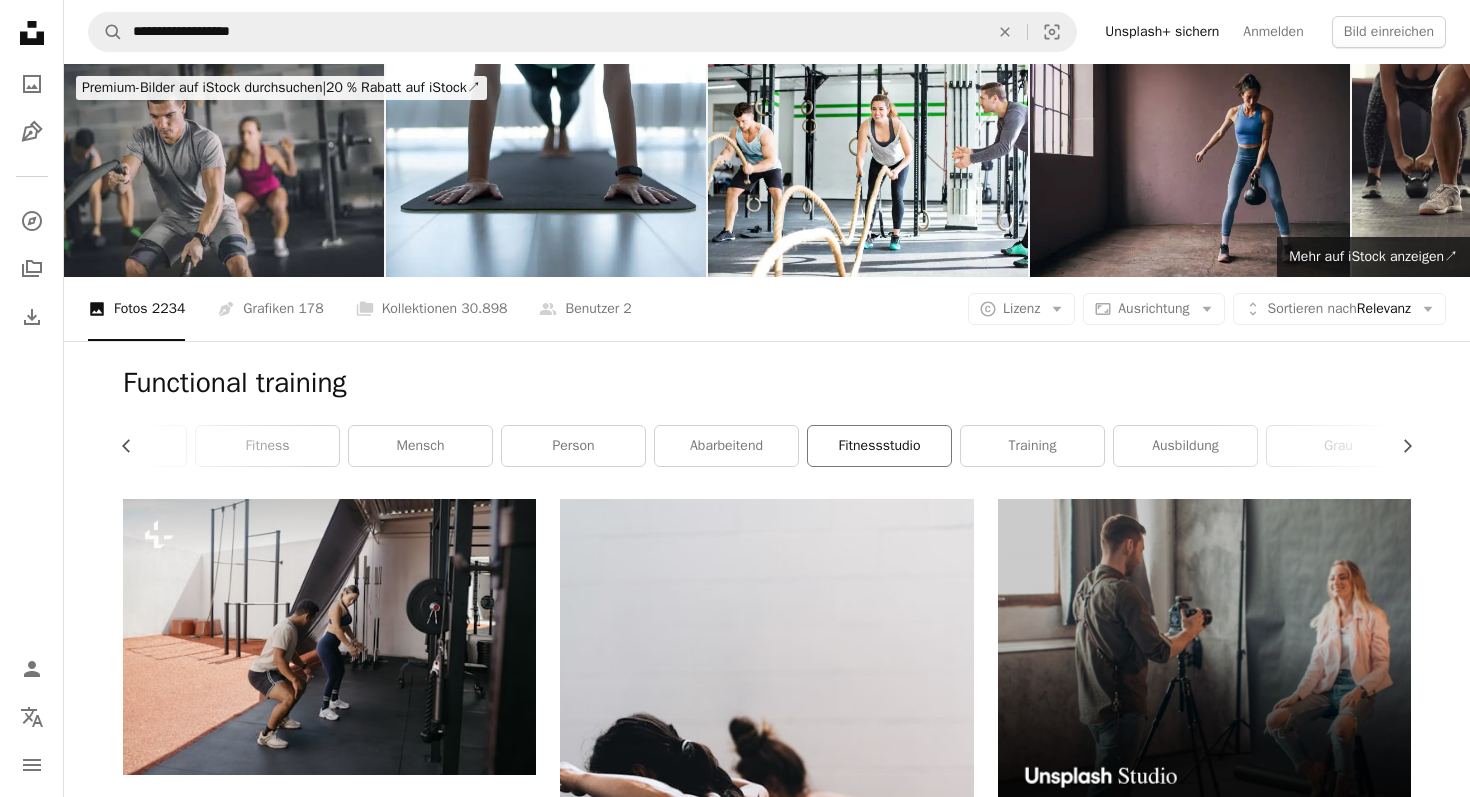 click on "Fitnessstudio" at bounding box center [879, 446] 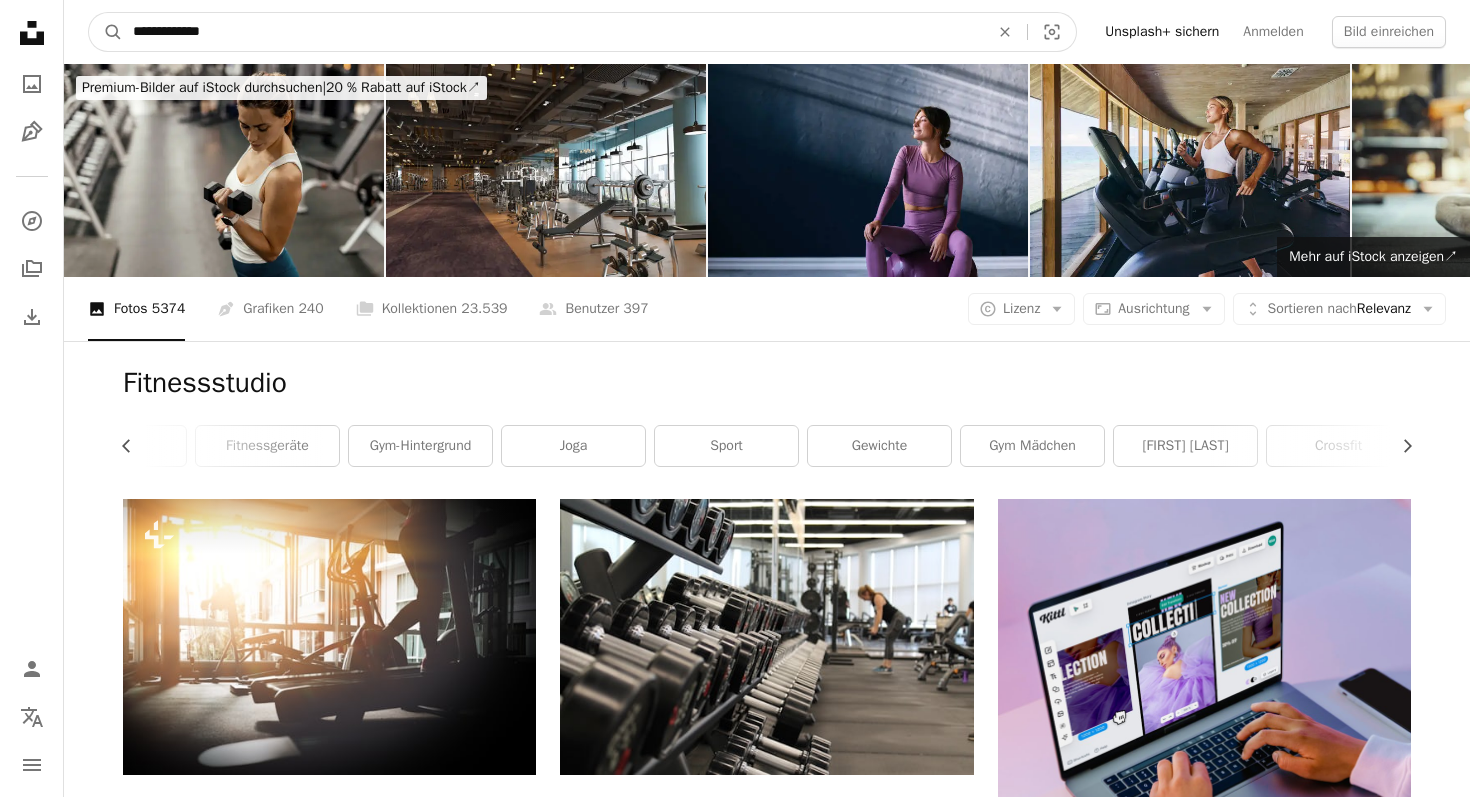 click on "**********" at bounding box center [553, 32] 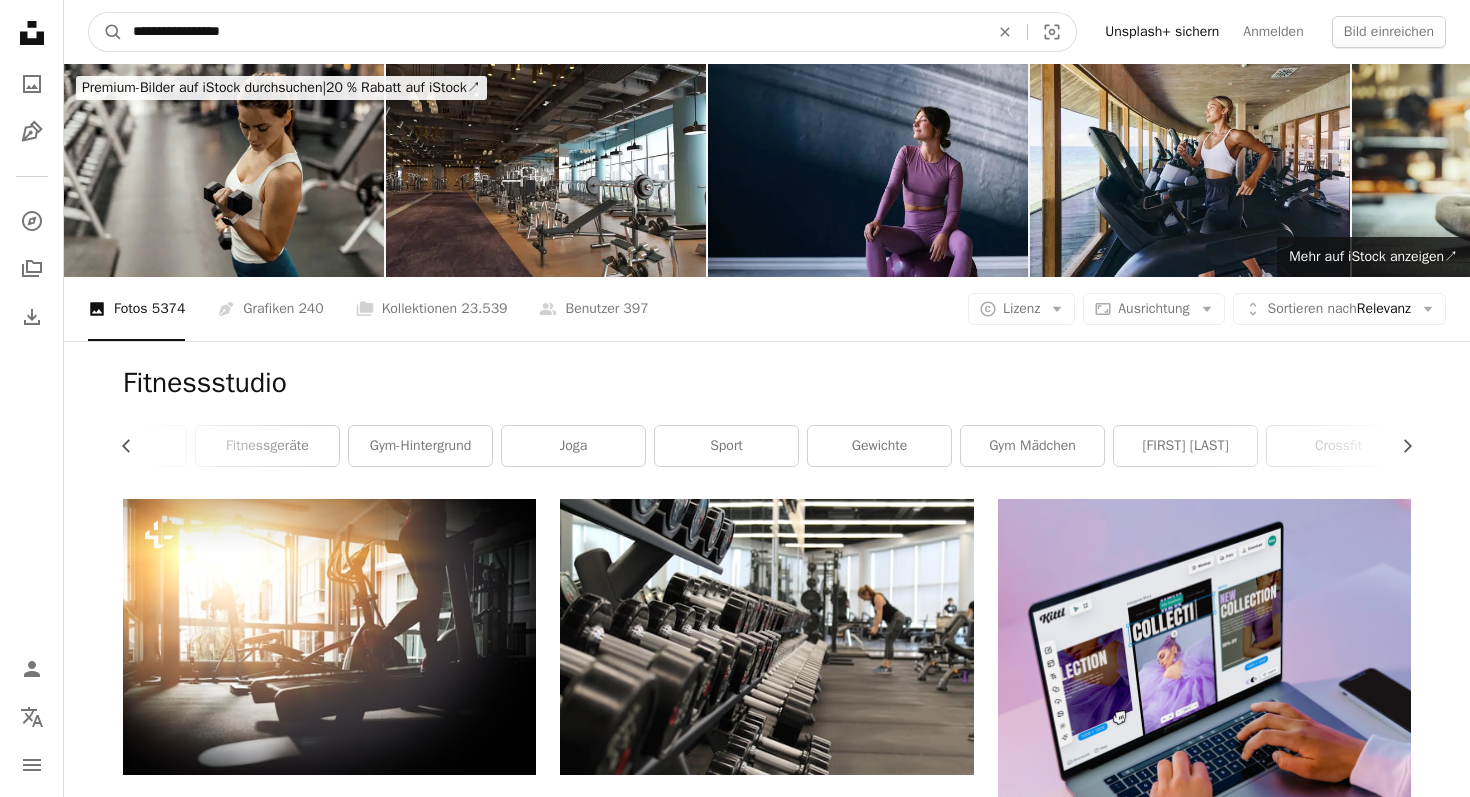 type on "**********" 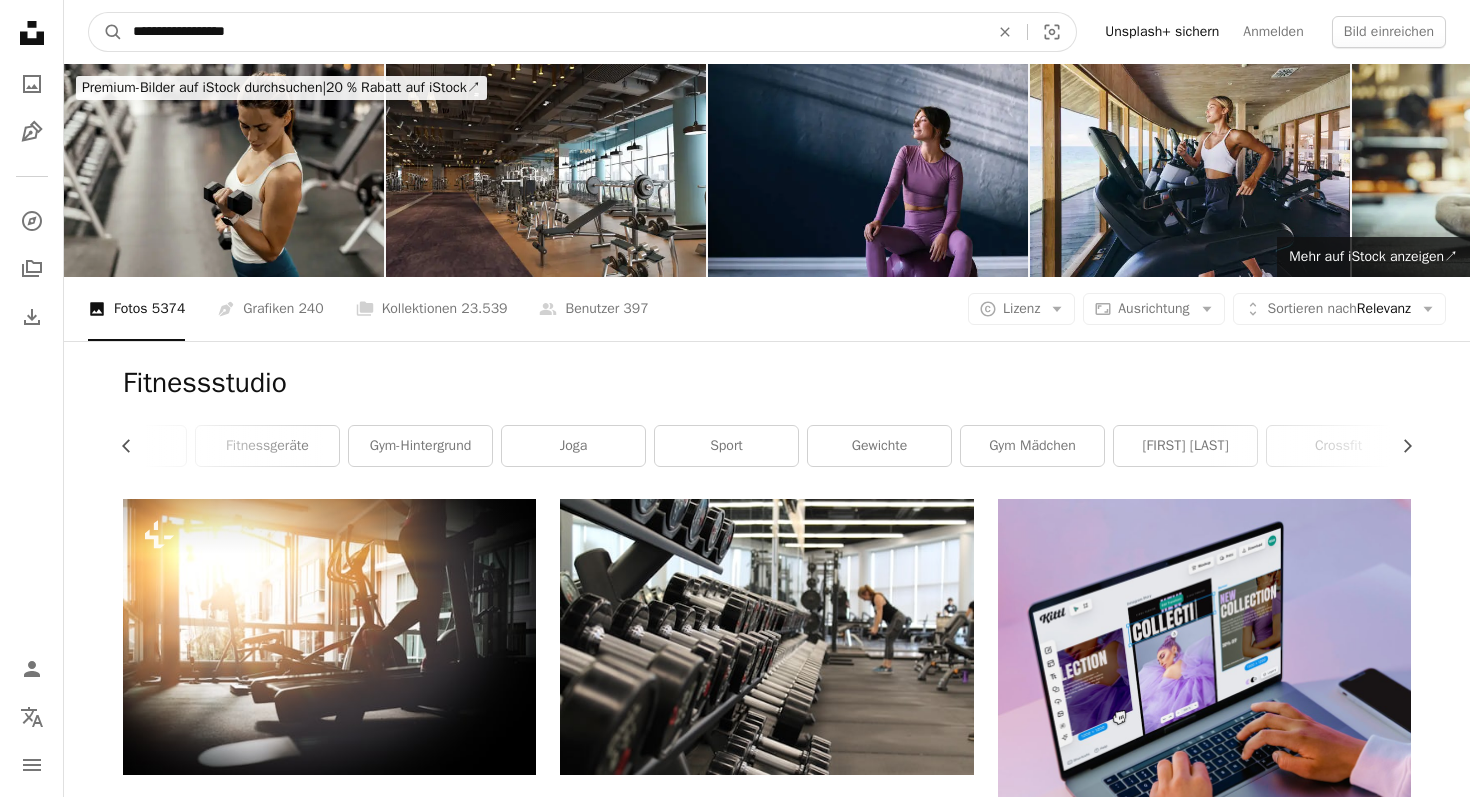 click on "A magnifying glass" at bounding box center (106, 32) 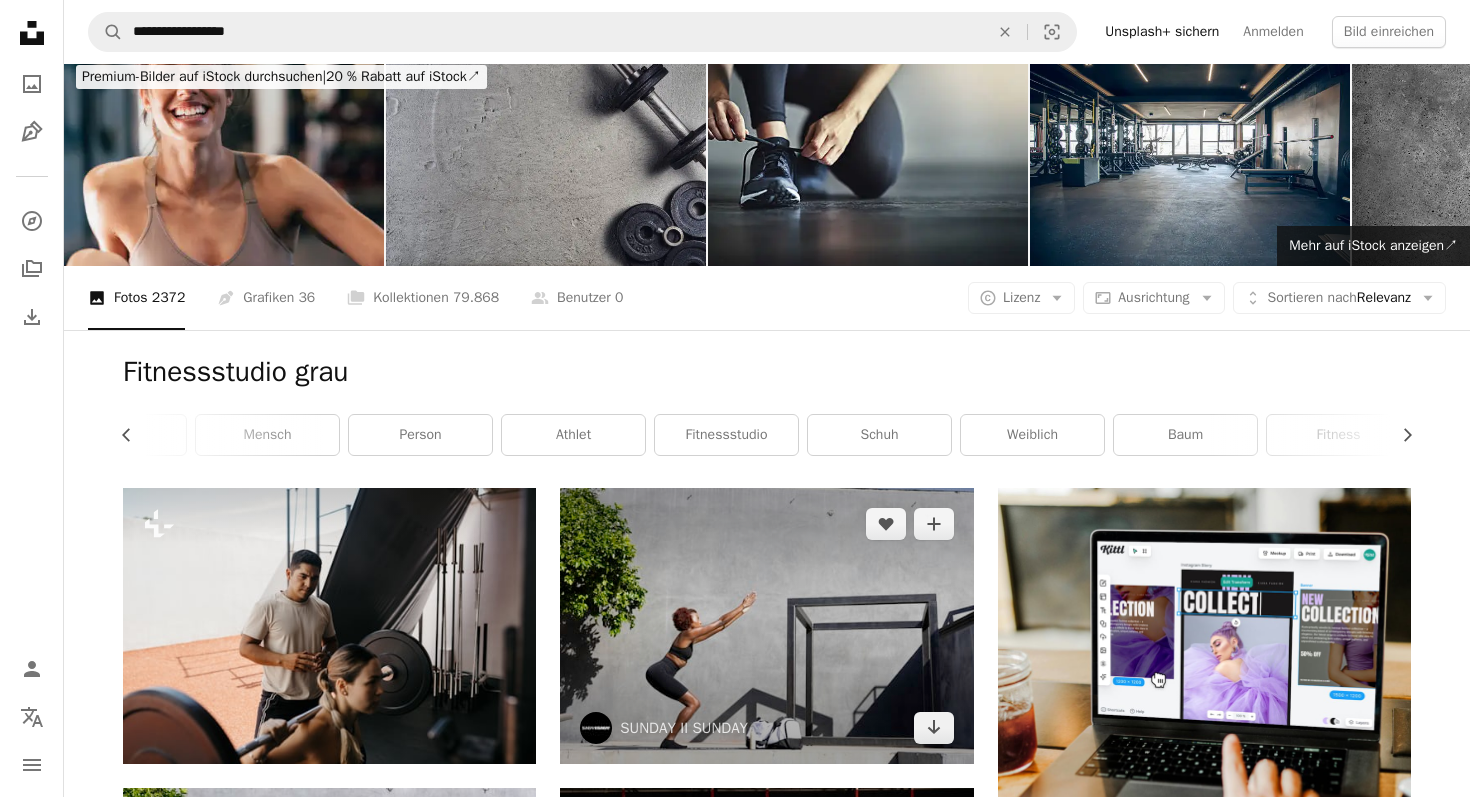 scroll, scrollTop: 0, scrollLeft: 0, axis: both 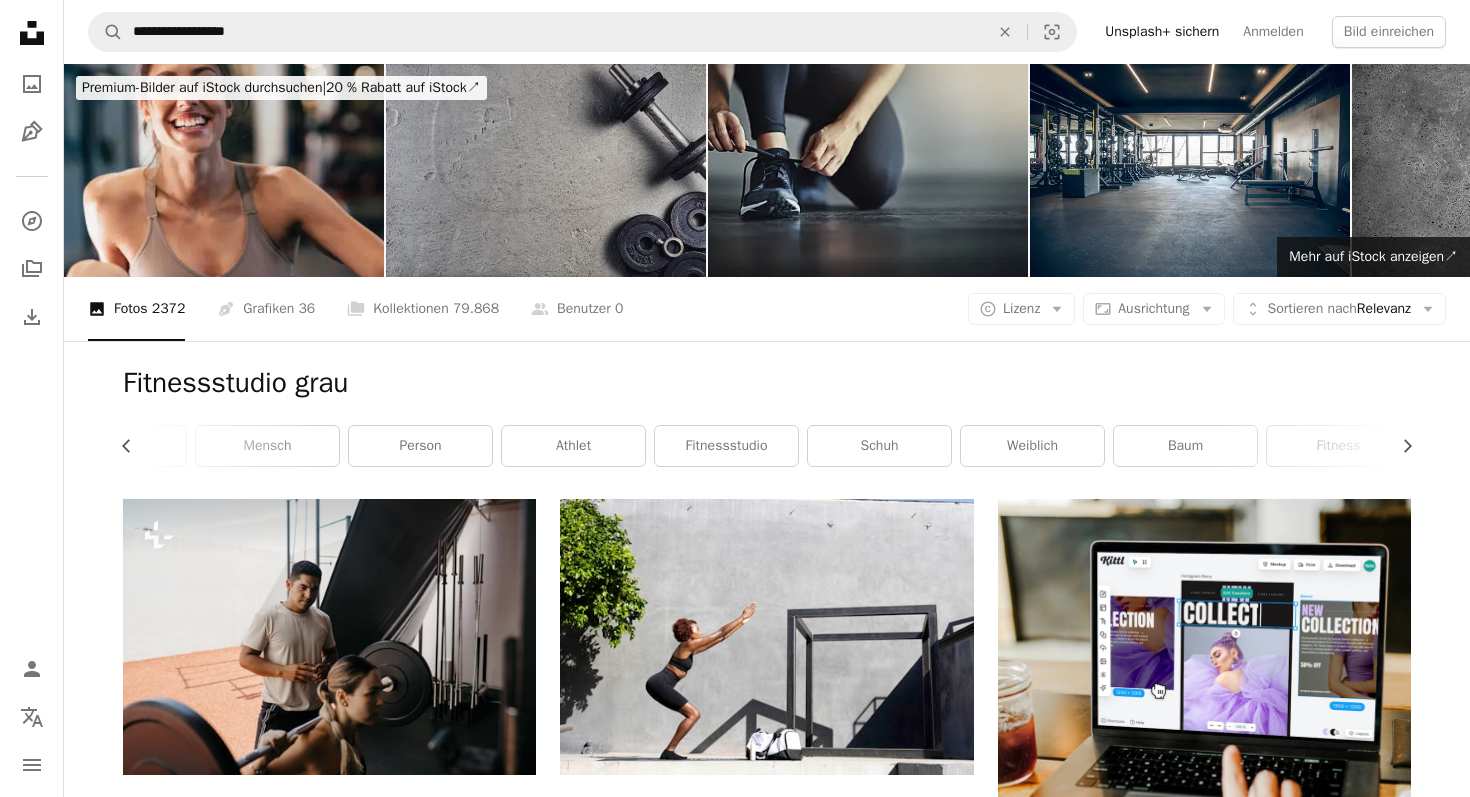 click at bounding box center [868, 170] 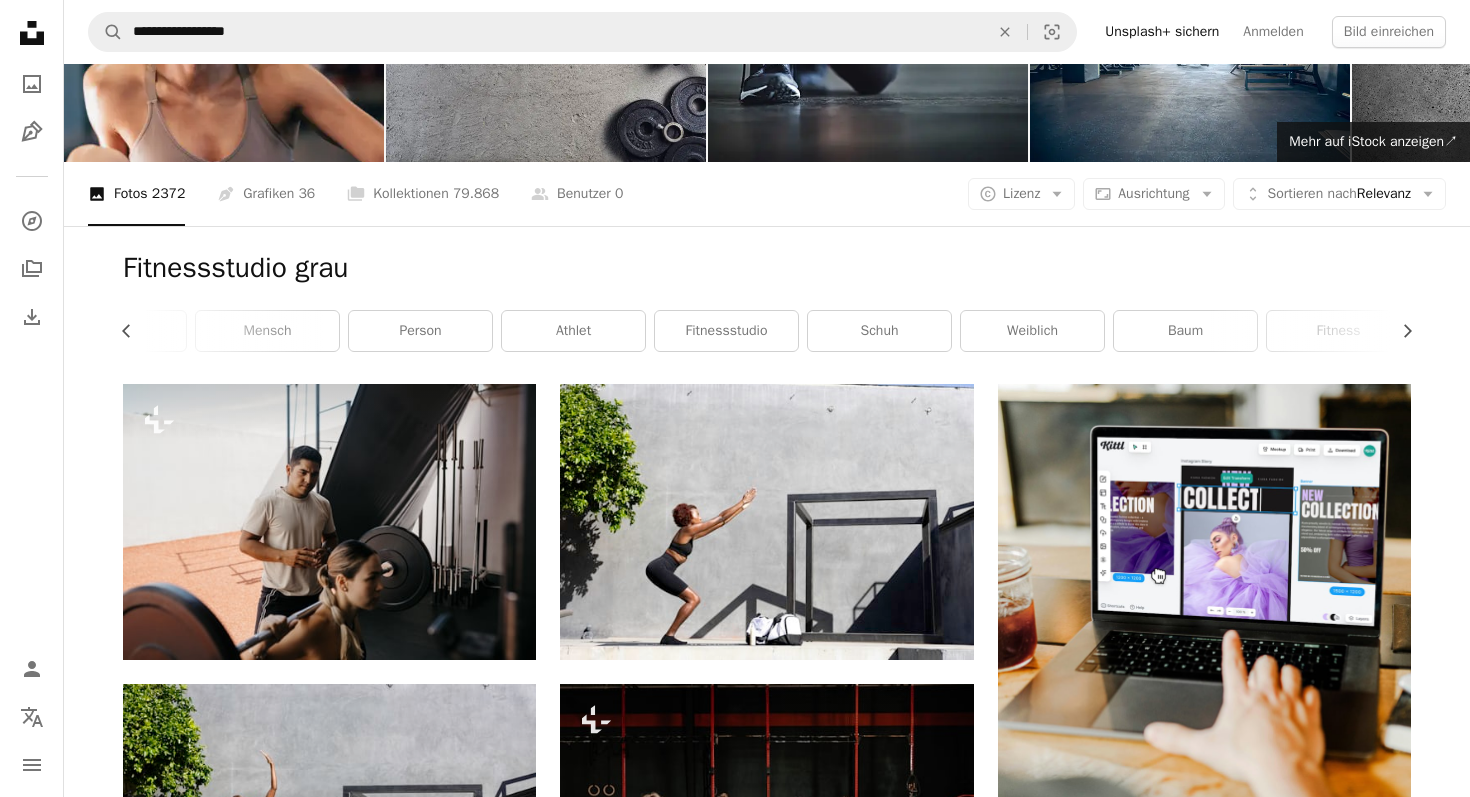 scroll, scrollTop: 0, scrollLeft: 0, axis: both 